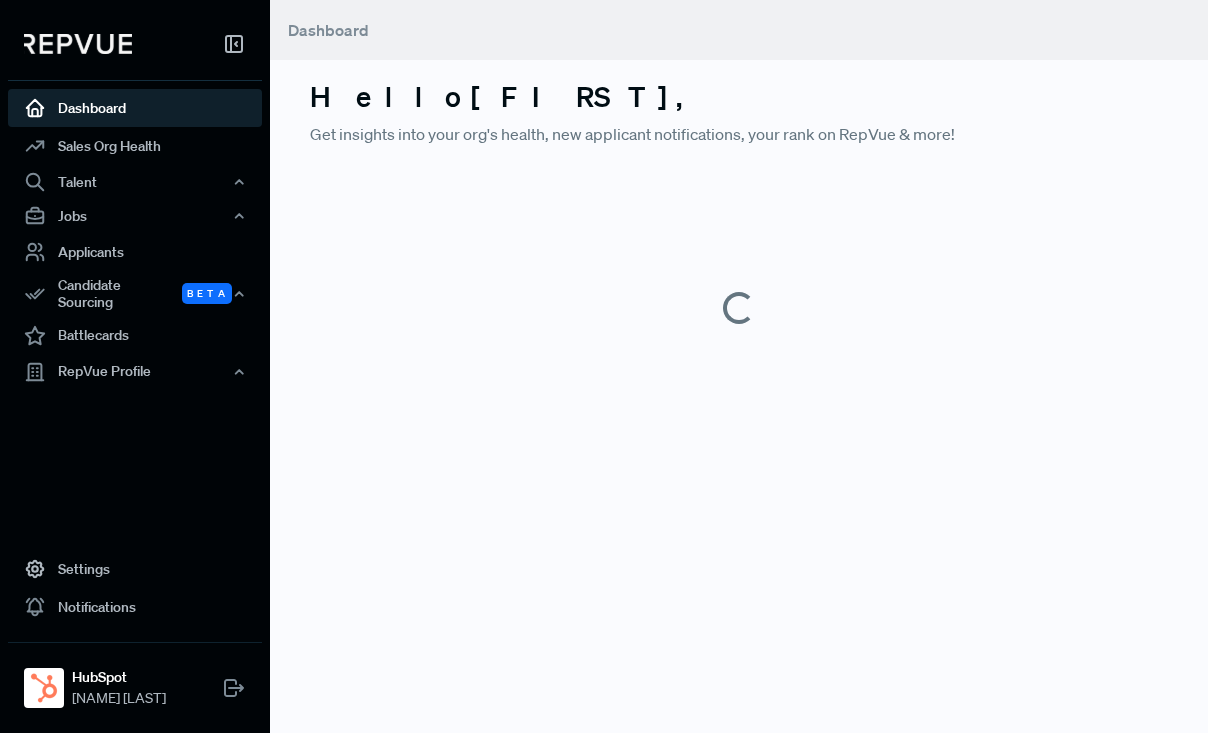scroll, scrollTop: 0, scrollLeft: 0, axis: both 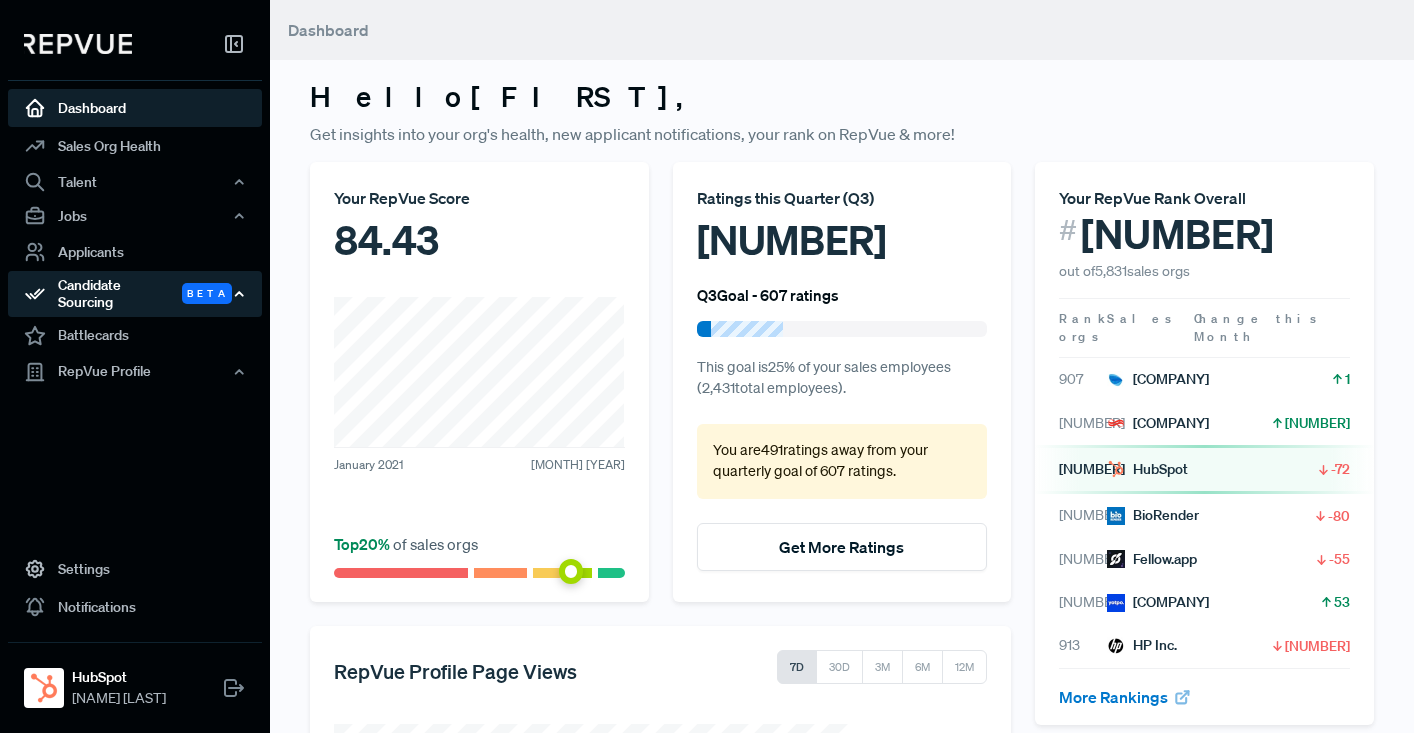 click on "Candidate Sourcing   Beta" at bounding box center (135, 294) 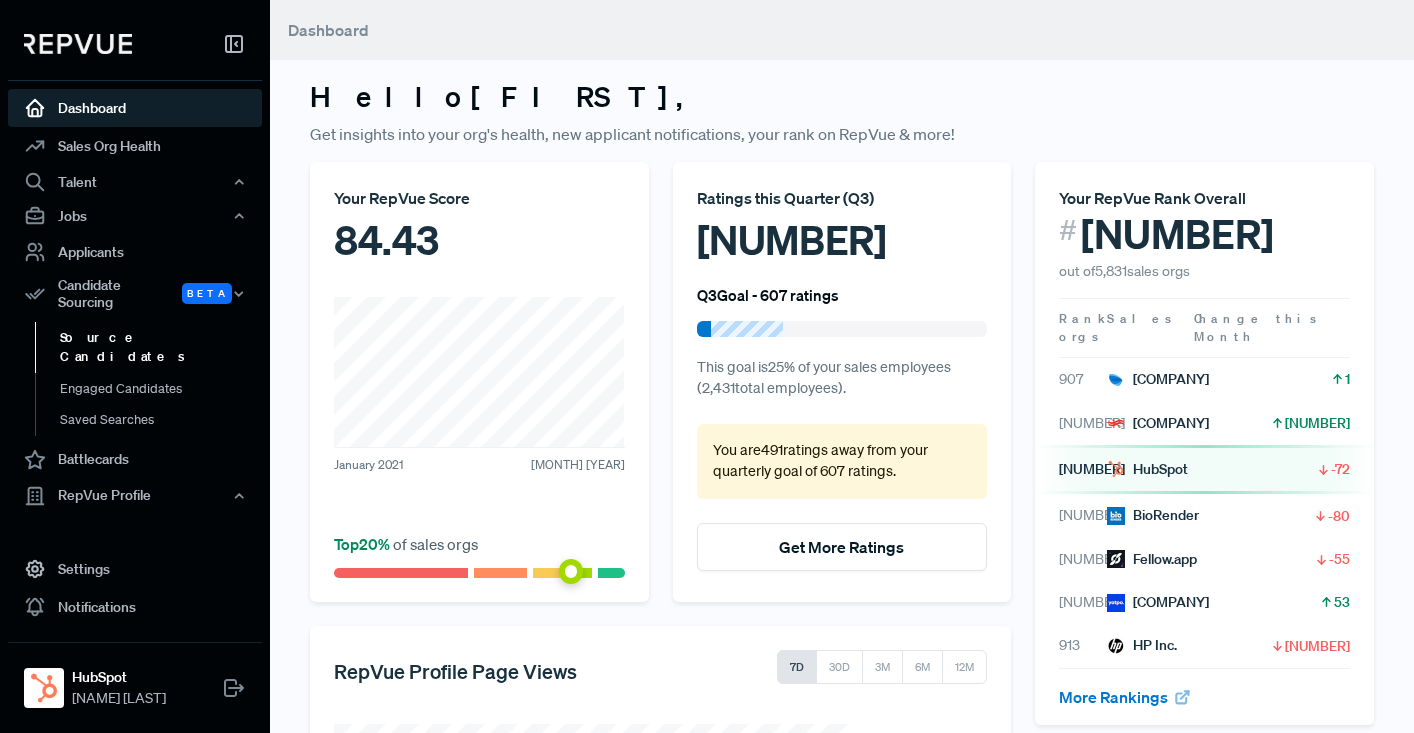 click on "Source Candidates" at bounding box center [162, 347] 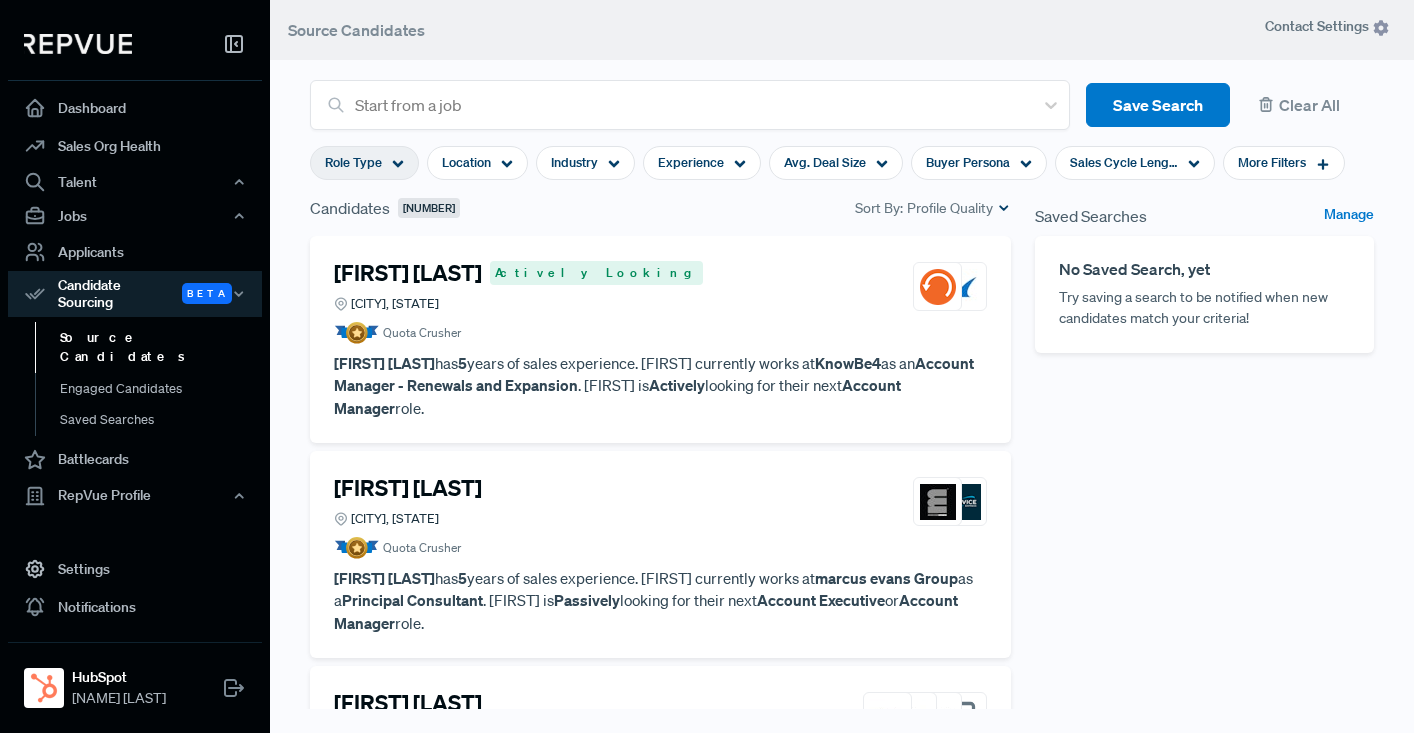 click 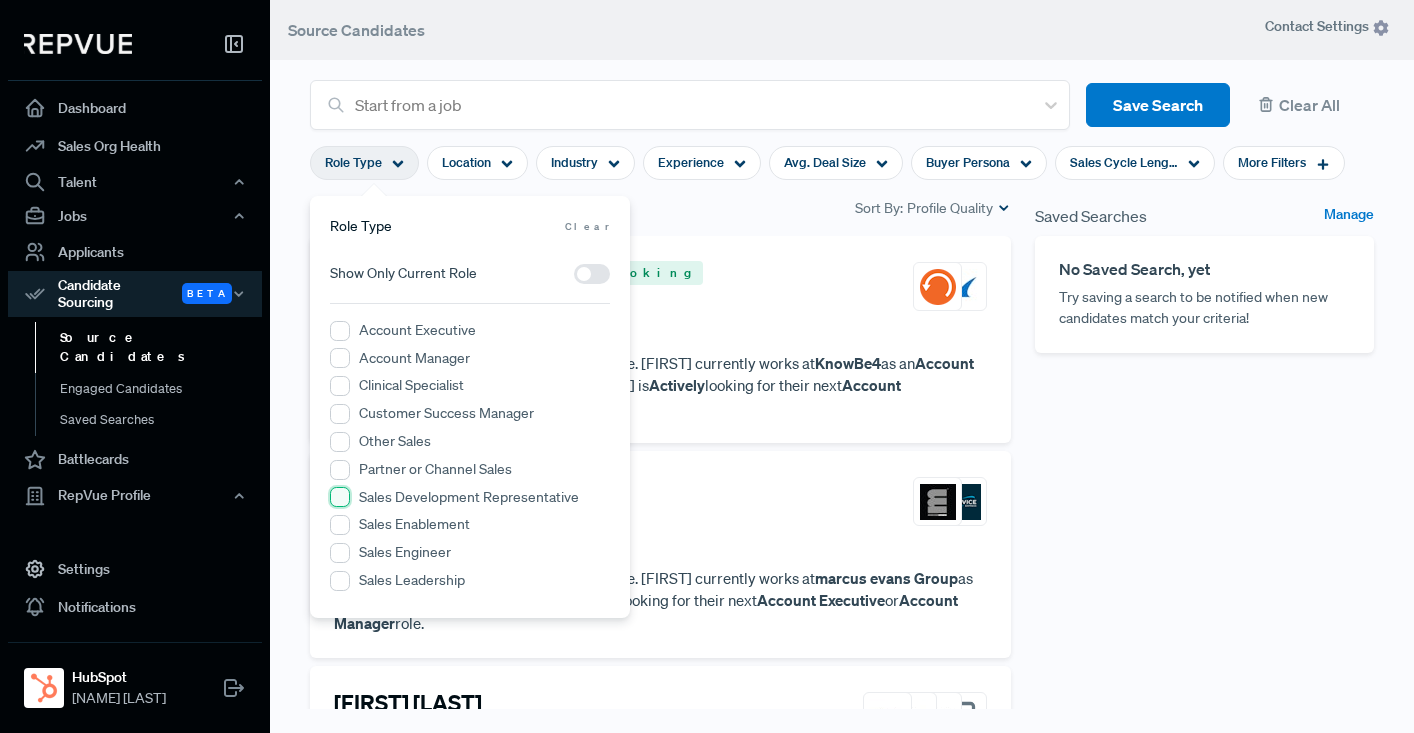 click on "Sales Development Representative" at bounding box center (340, 497) 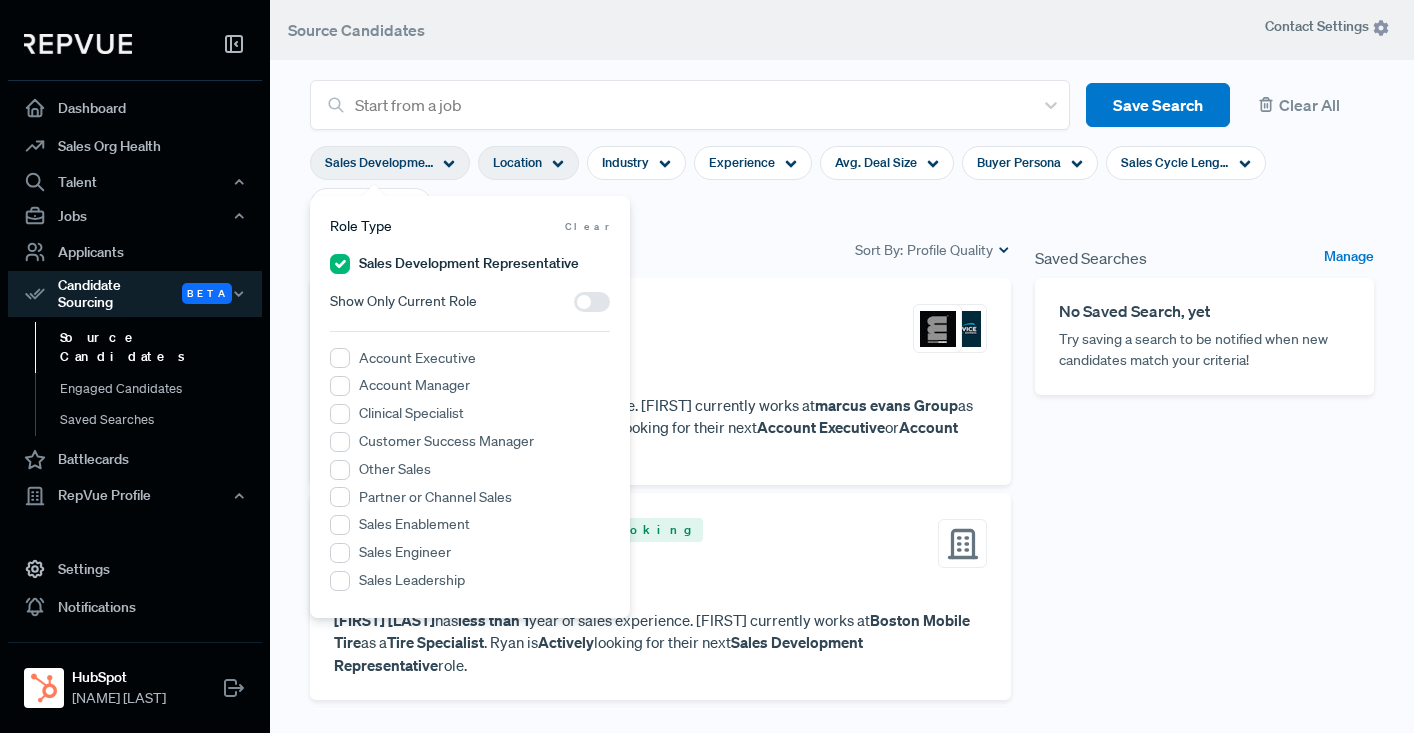 click 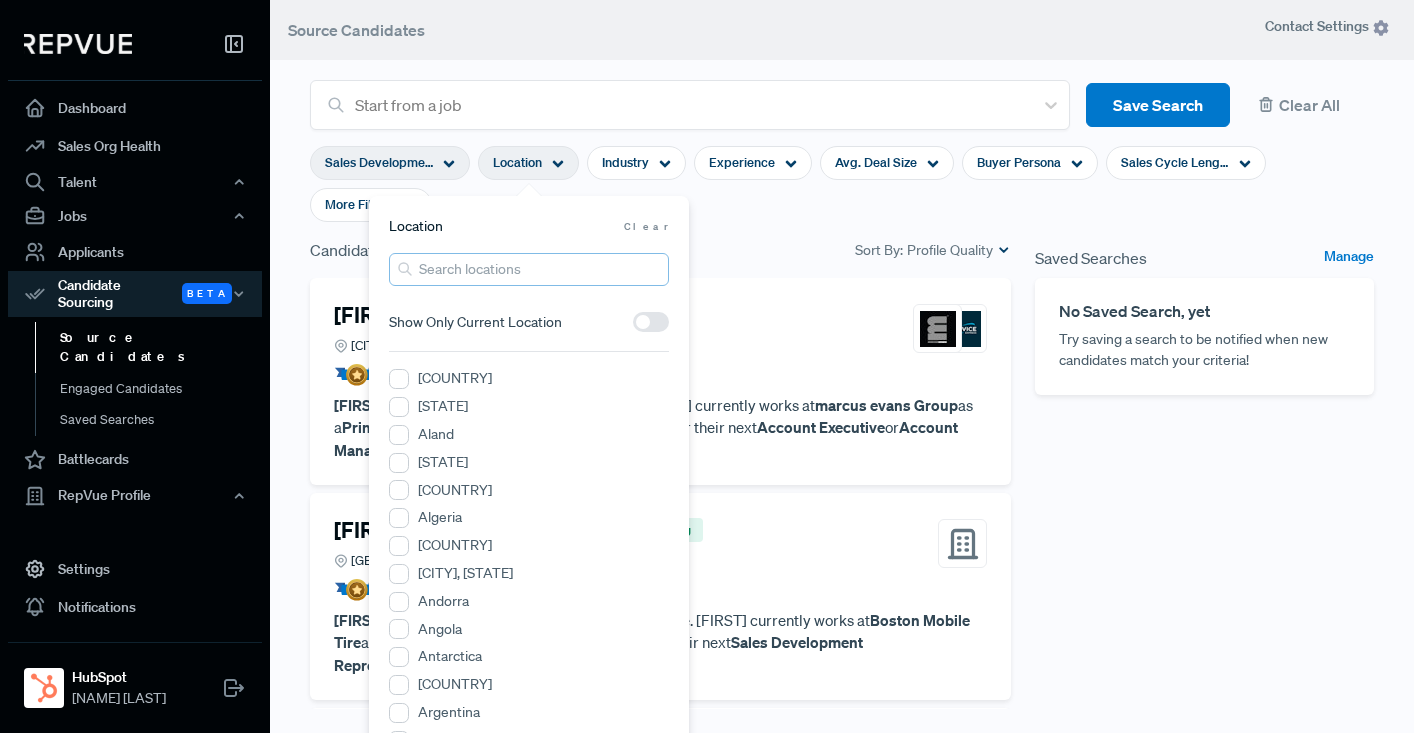 click at bounding box center [529, 269] 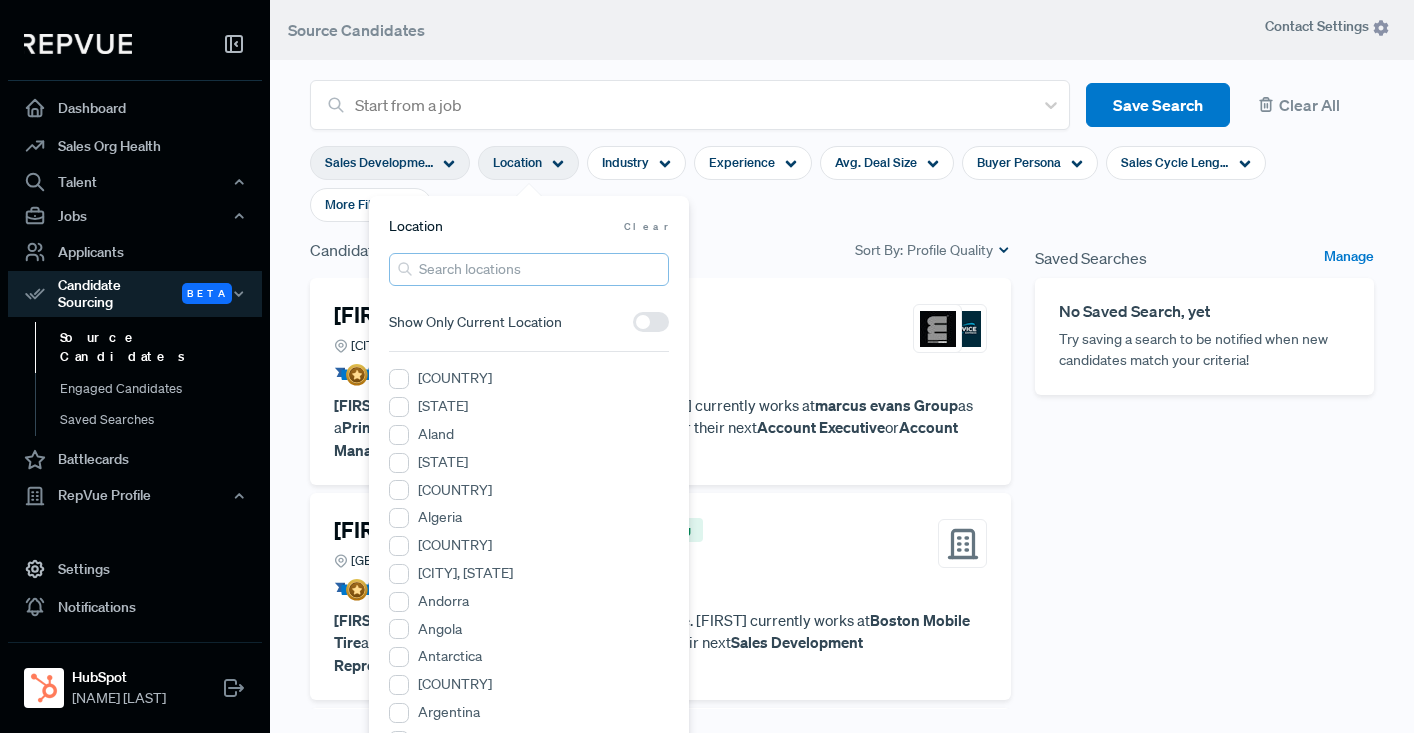 type on "[CITY]" 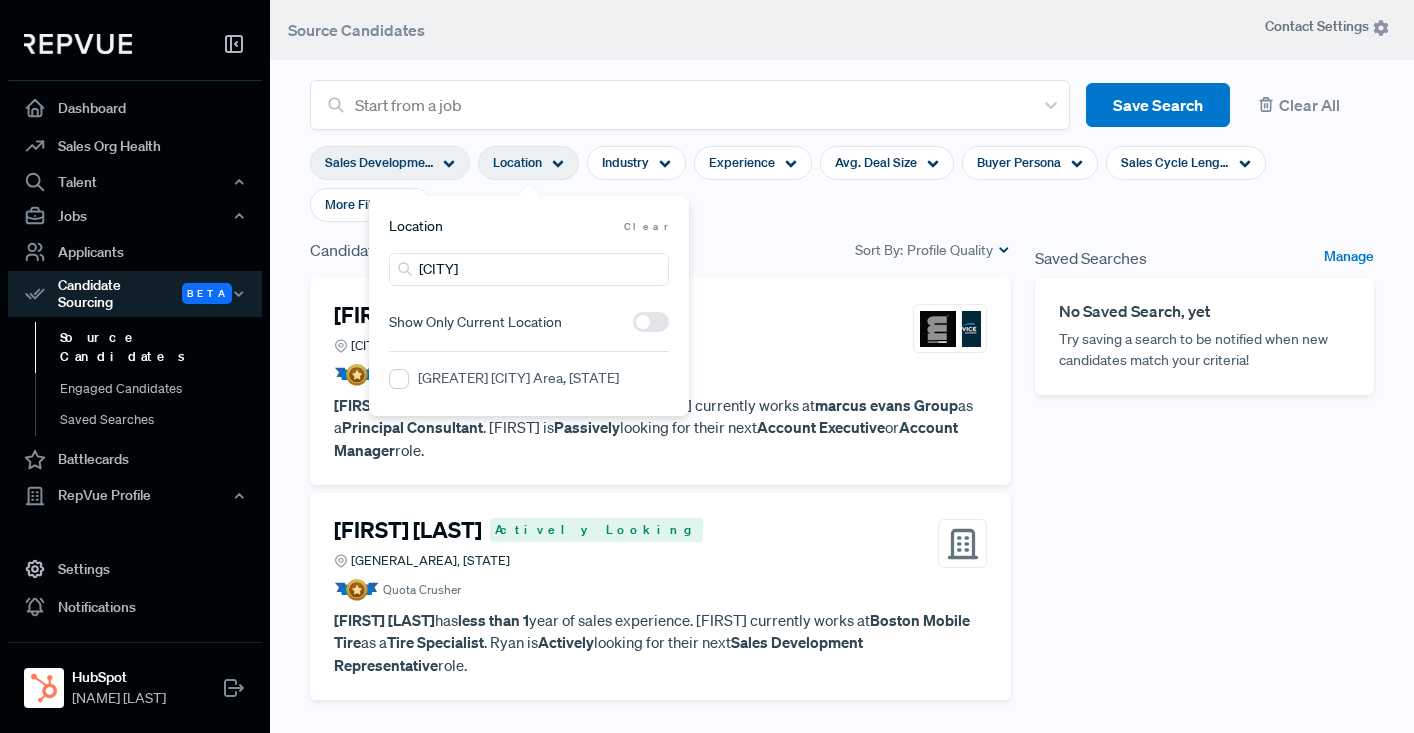 click on "[GREATER] [CITY] Area, [STATE]" at bounding box center [518, 378] 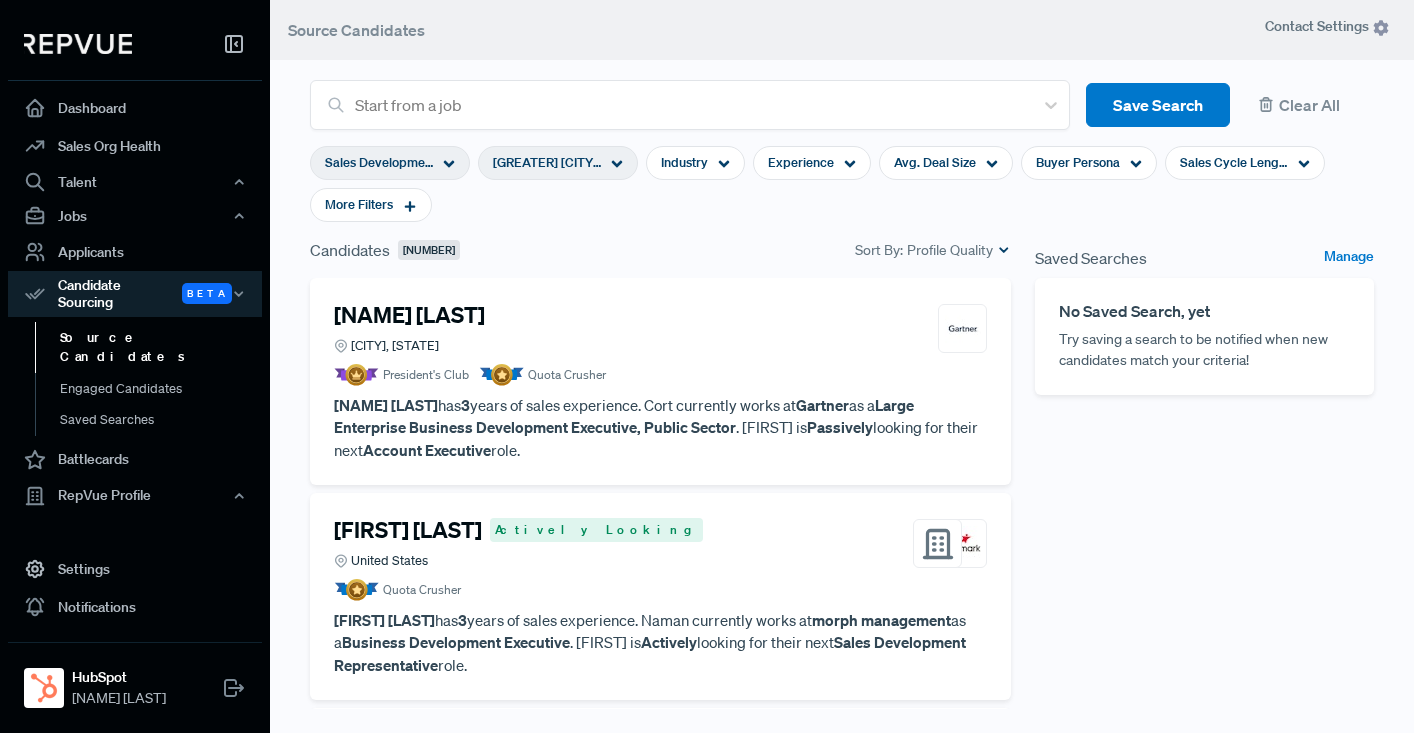 click on "Sales Development Representative Greater [CITY] Area, [STATE] Industry Experience Avg. Deal Size Buyer Persona Sales Cycle Length More Filters" at bounding box center (842, 184) 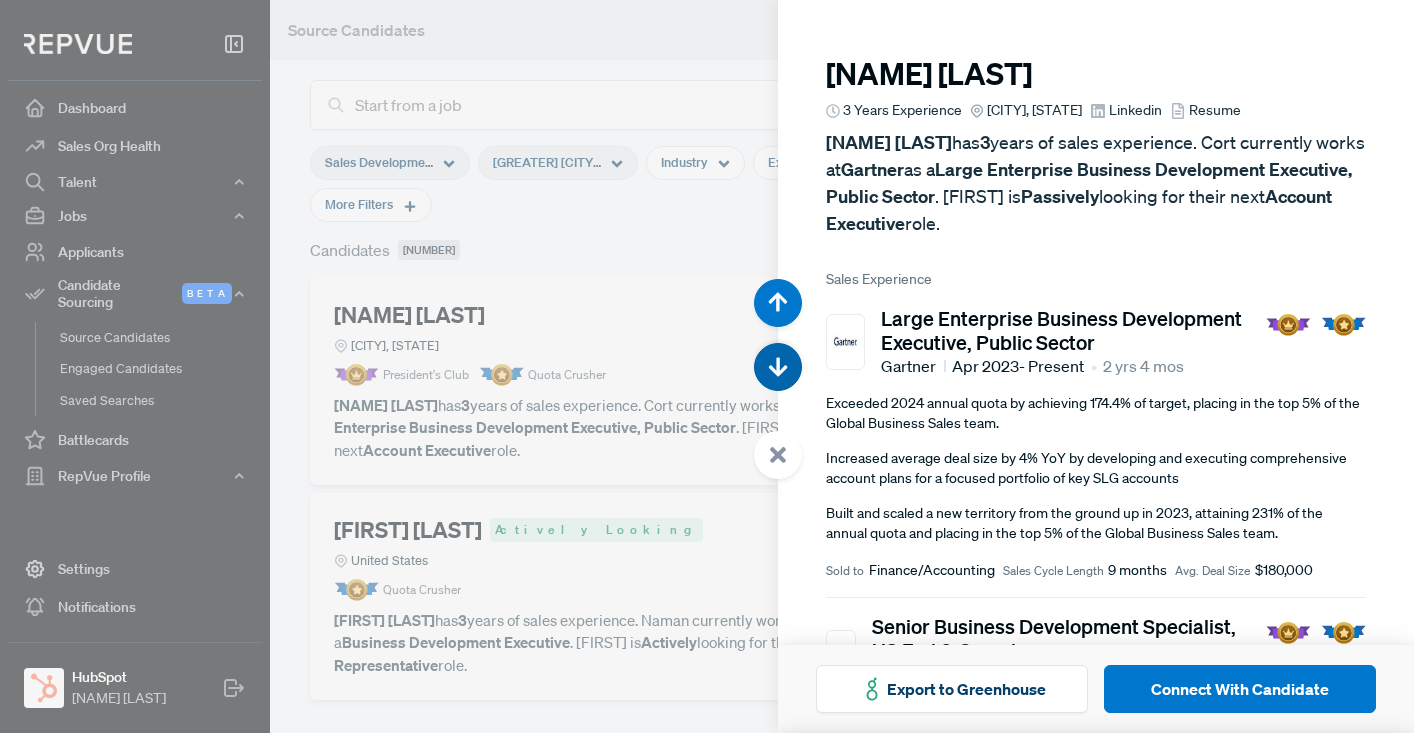 click 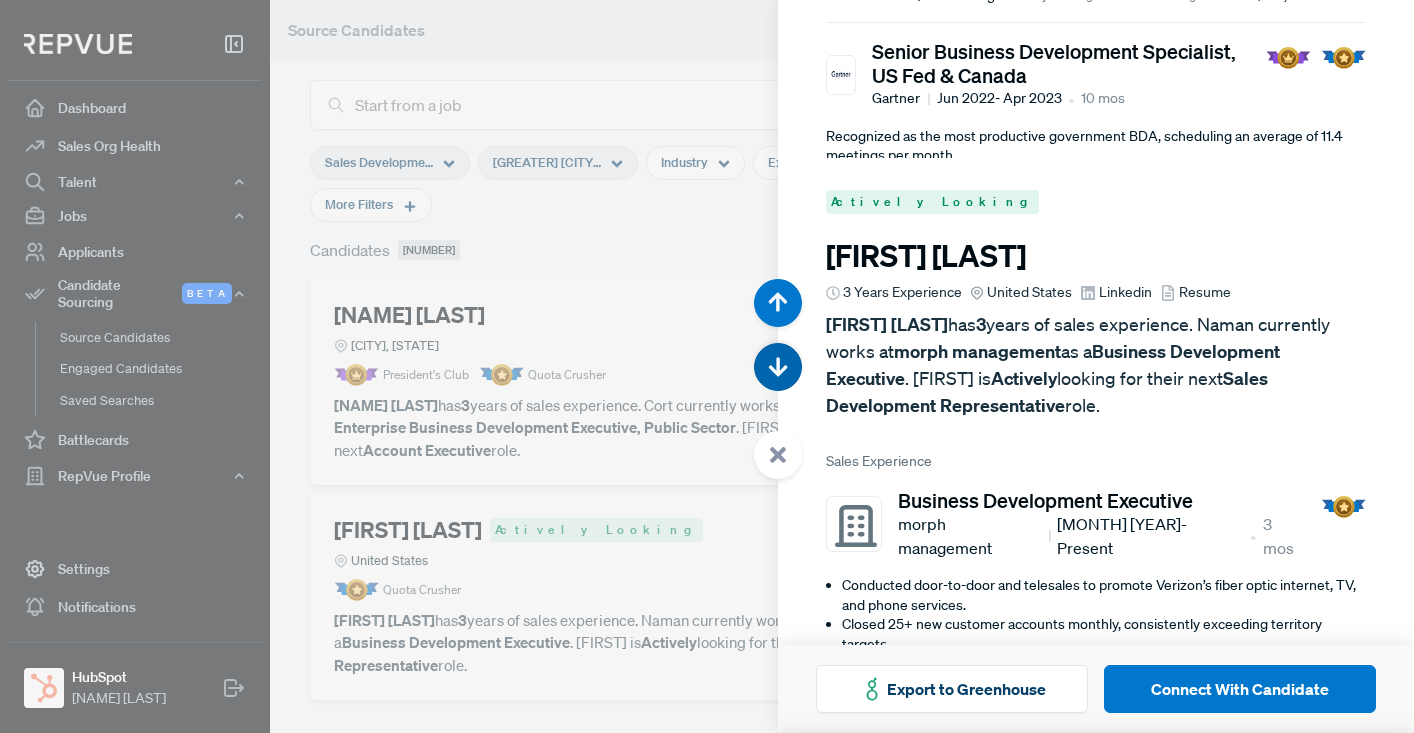scroll, scrollTop: 733, scrollLeft: 0, axis: vertical 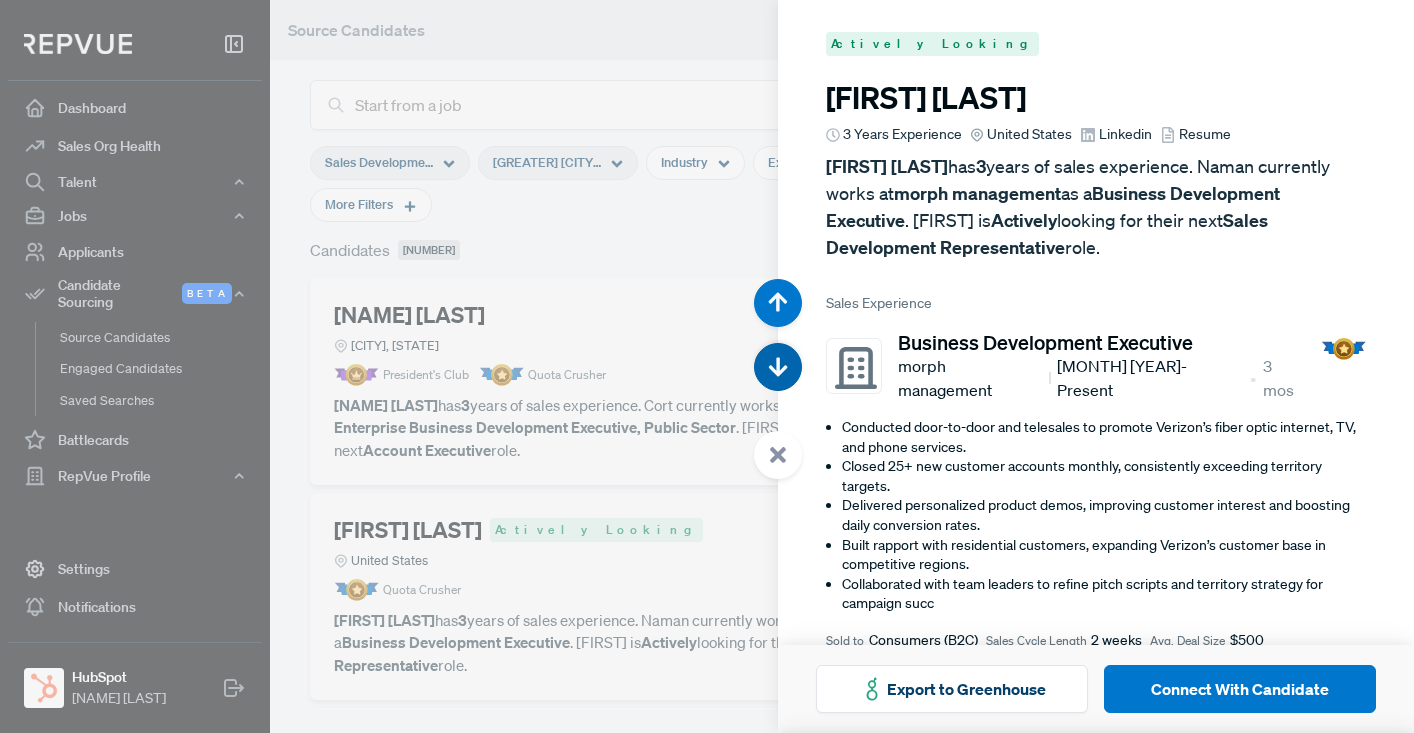 click 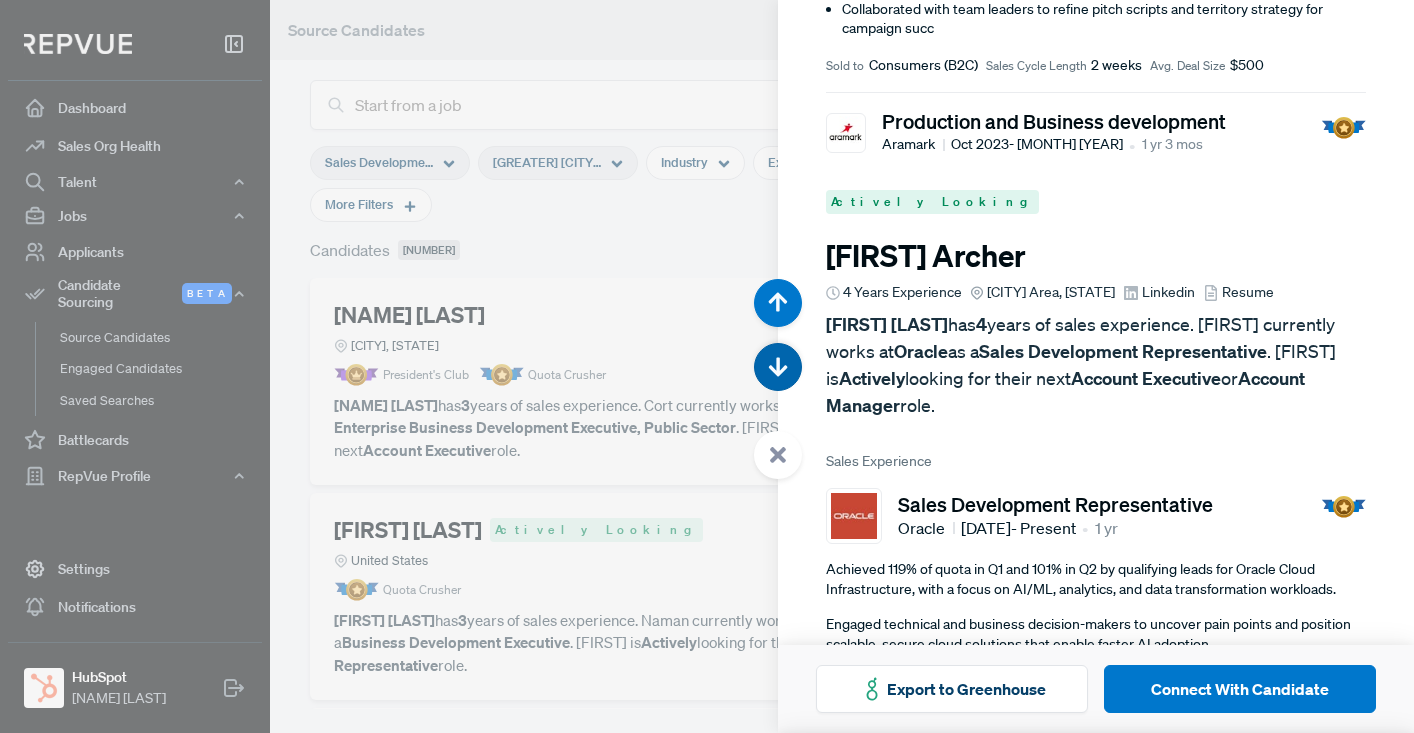 scroll, scrollTop: 1466, scrollLeft: 0, axis: vertical 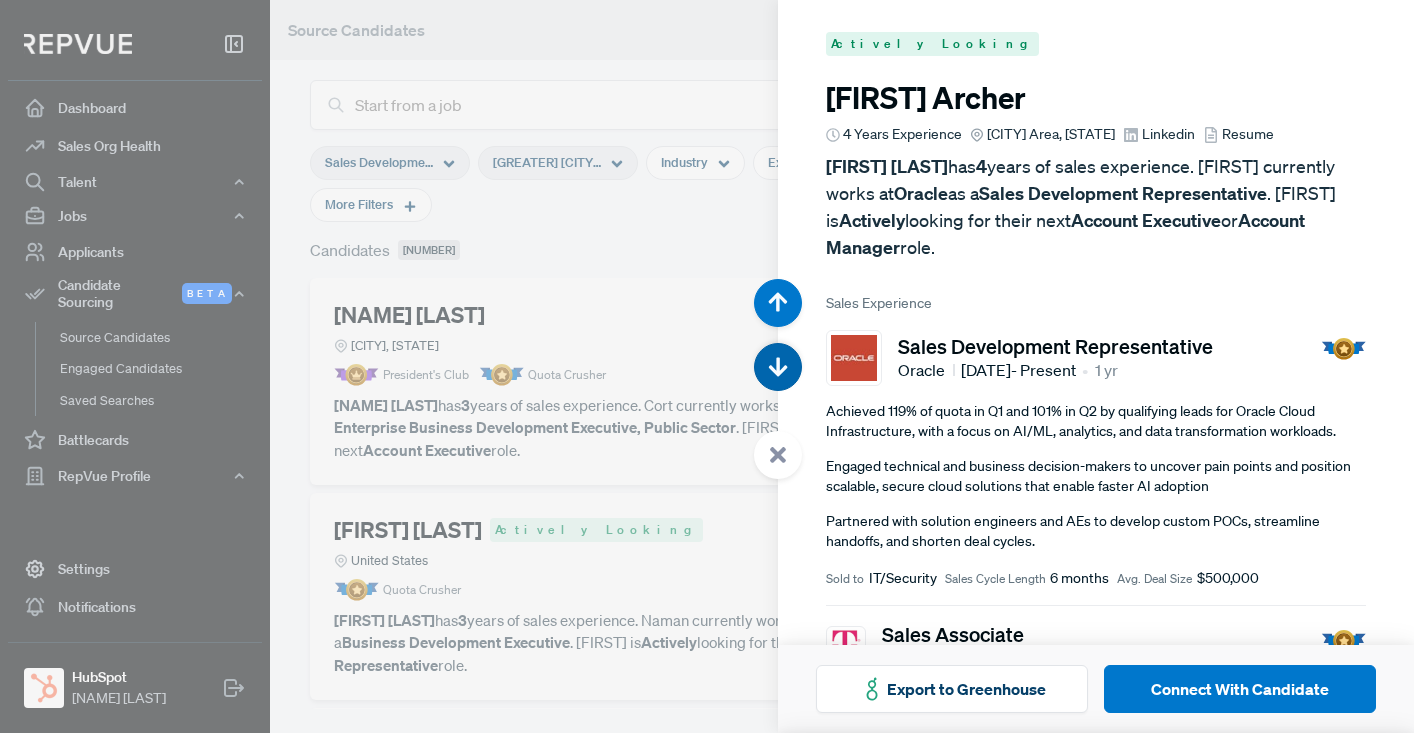 click 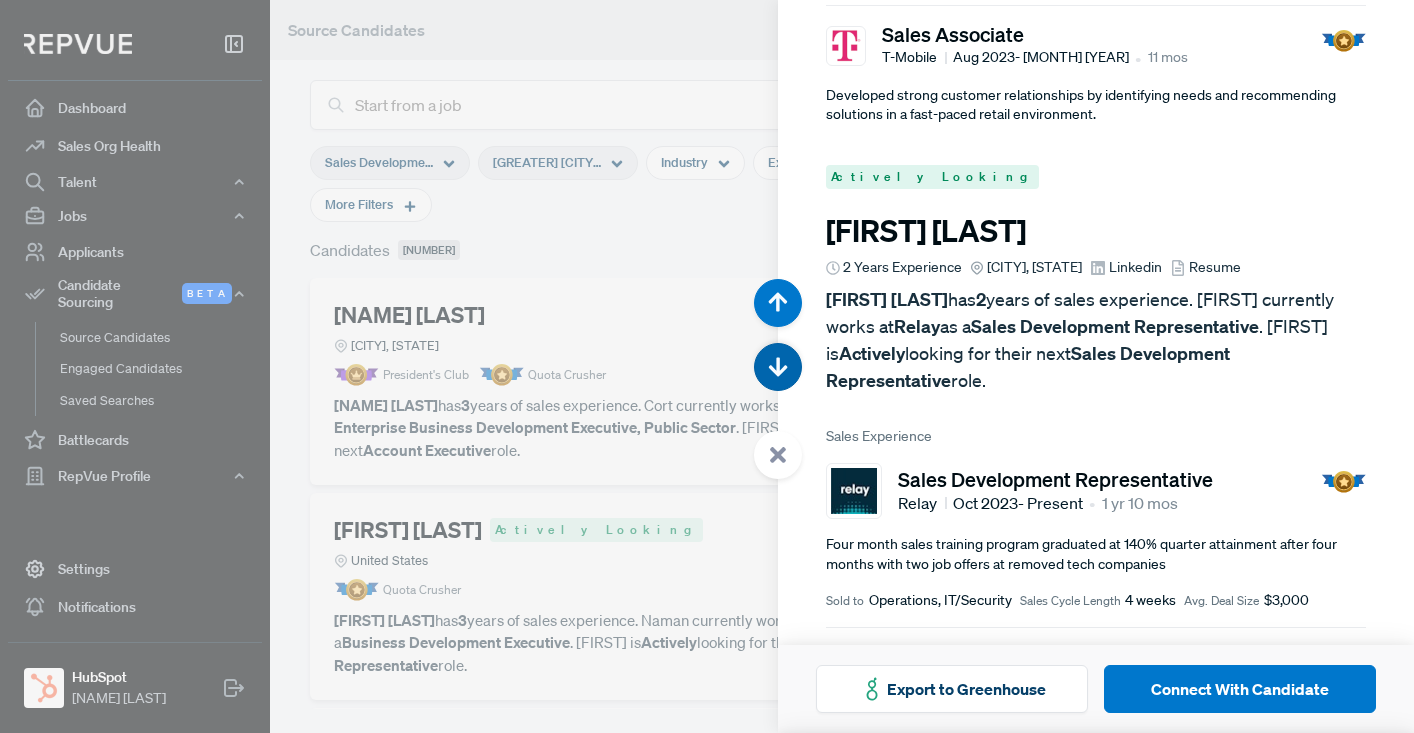 scroll, scrollTop: 2199, scrollLeft: 0, axis: vertical 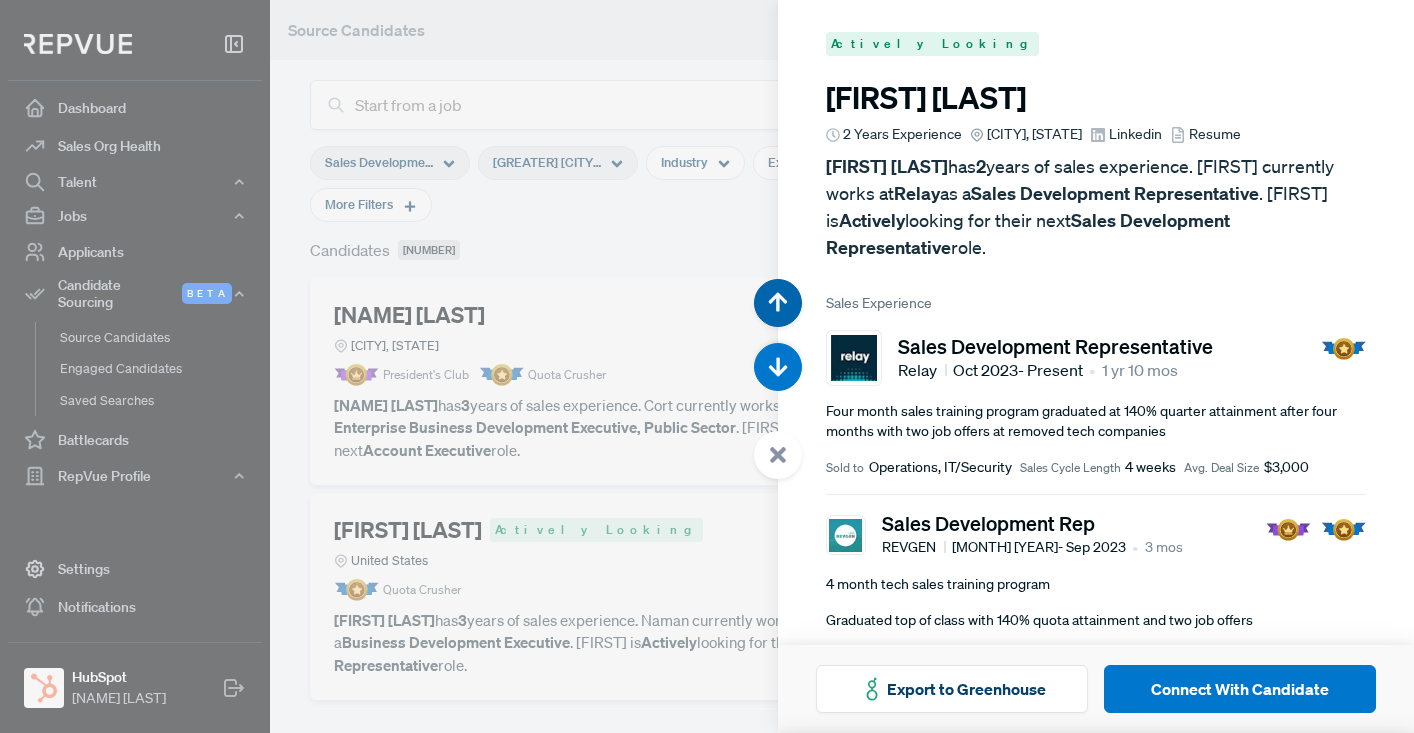 click at bounding box center (778, 303) 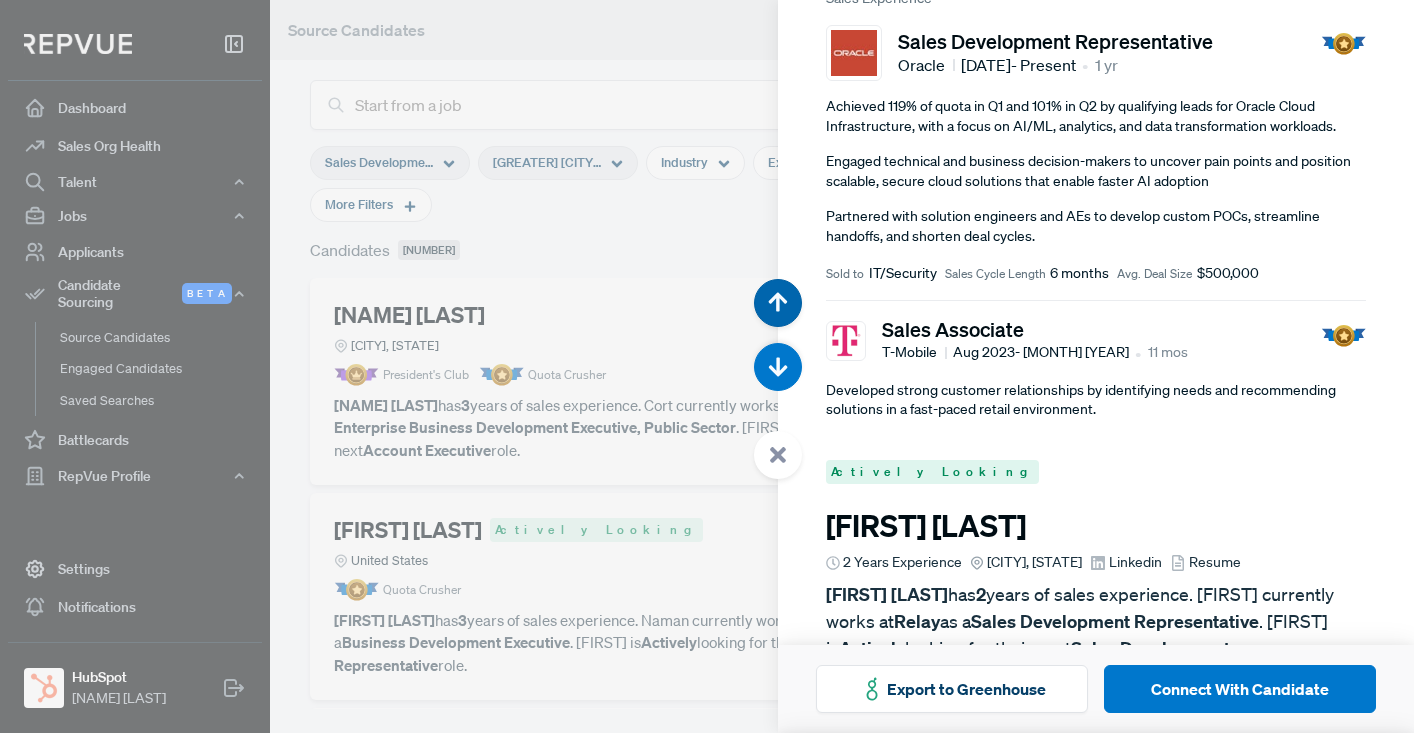 click at bounding box center [778, 303] 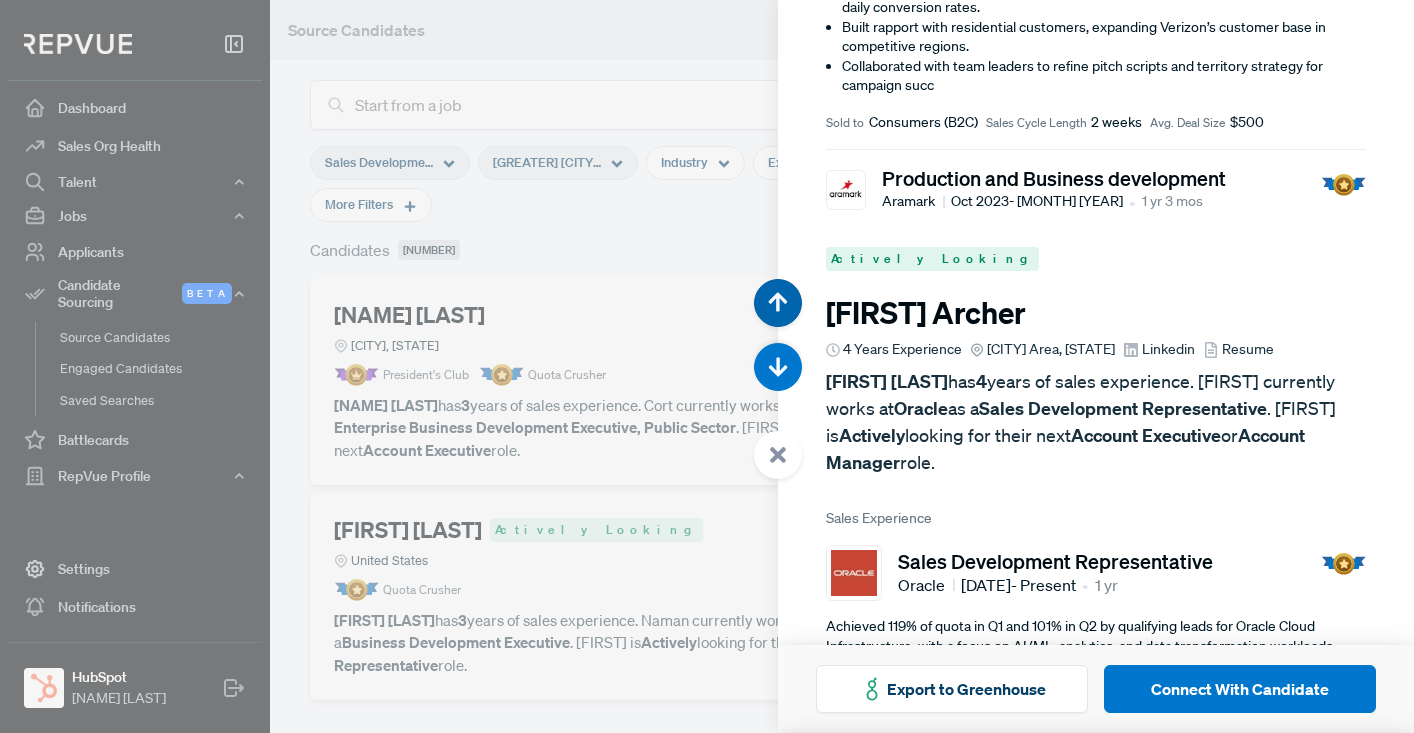 click at bounding box center [778, 303] 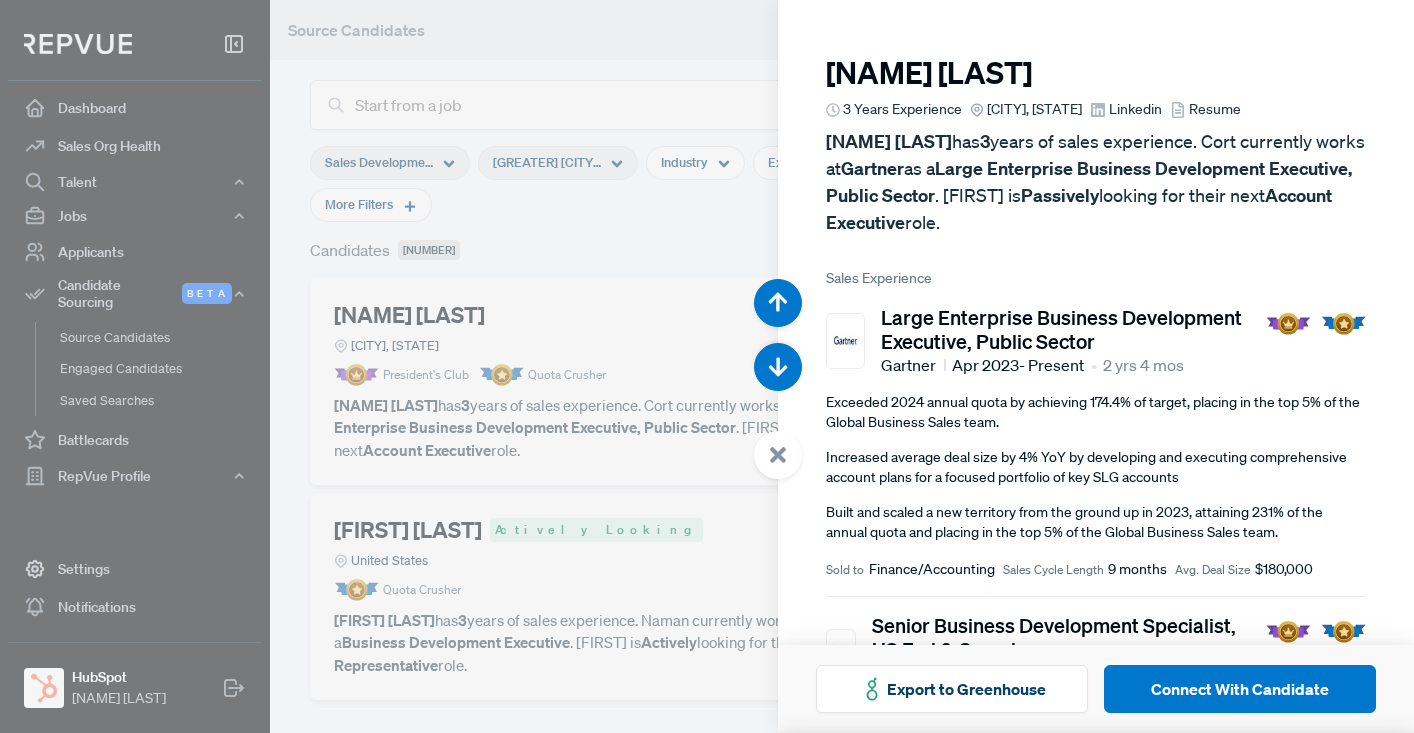 scroll, scrollTop: 0, scrollLeft: 0, axis: both 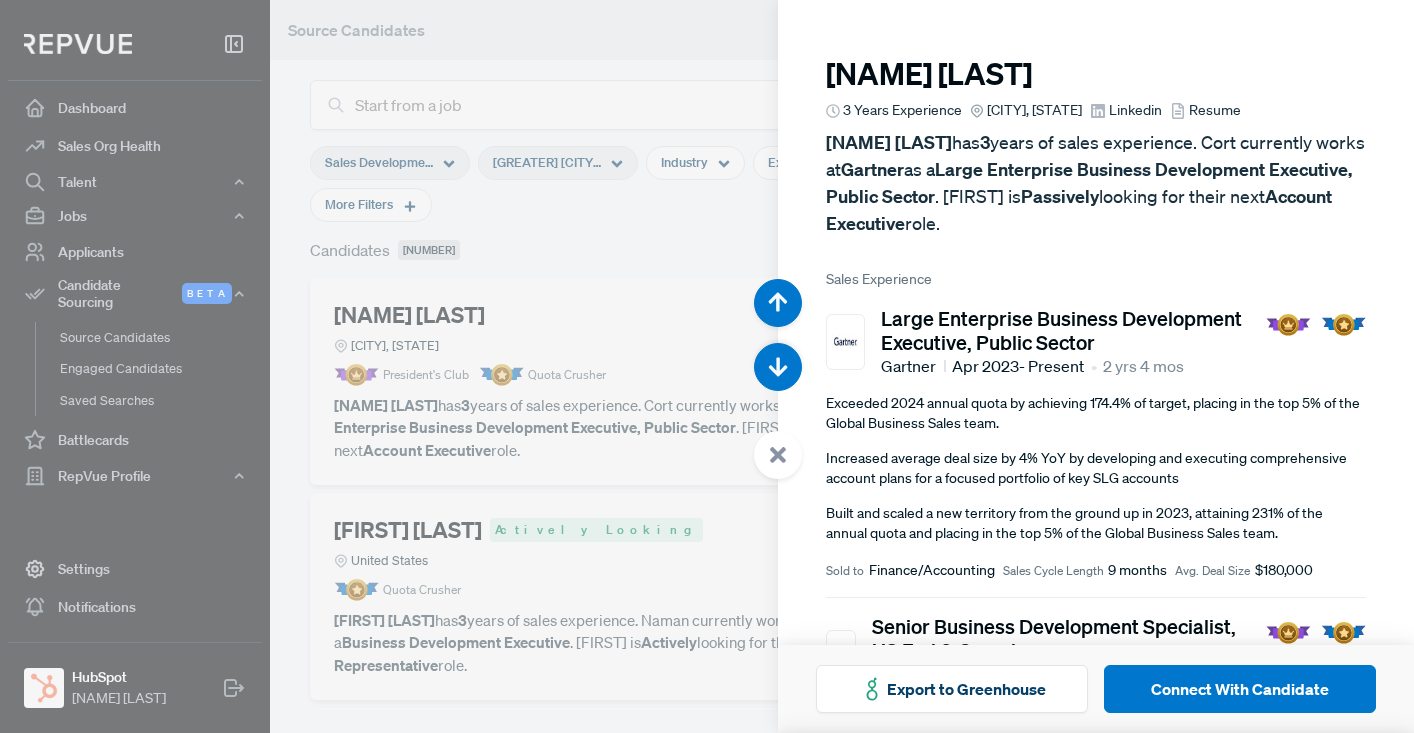 click at bounding box center [707, 366] 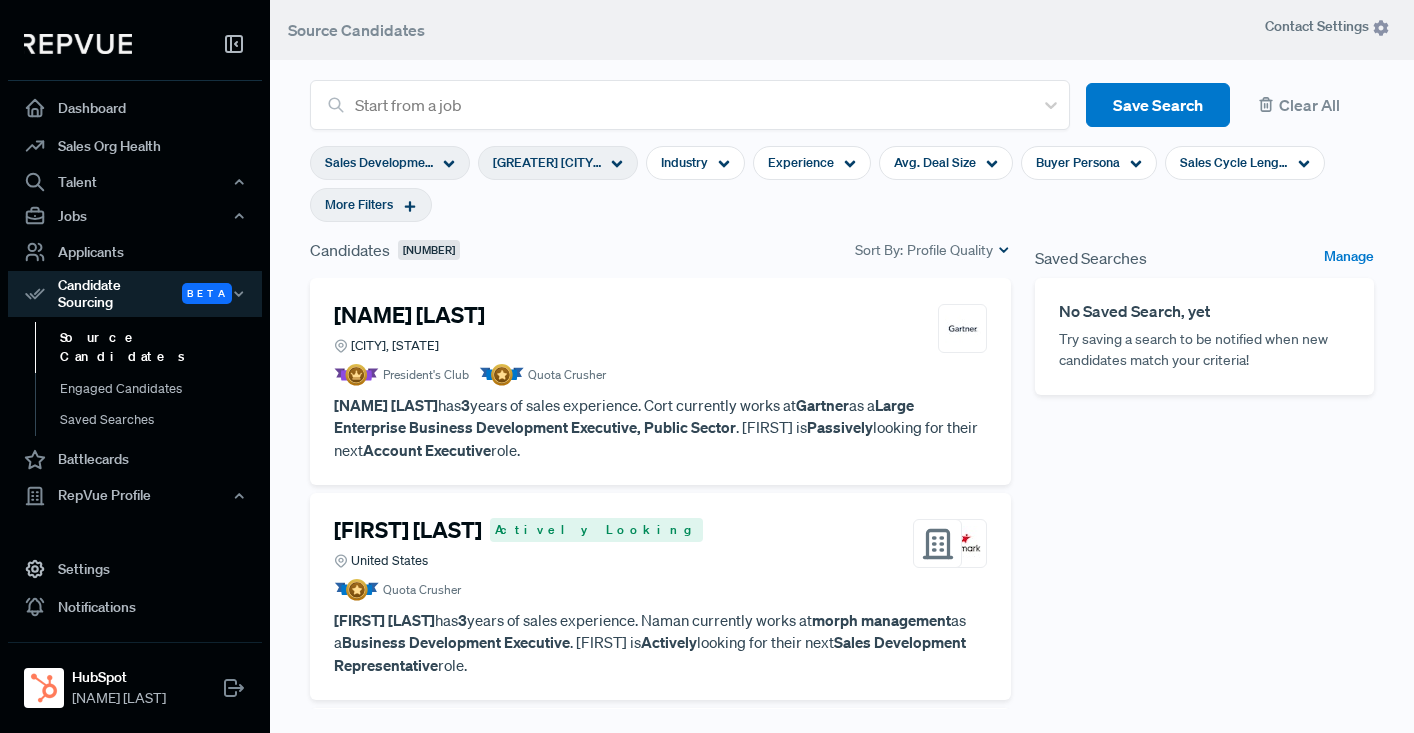 click 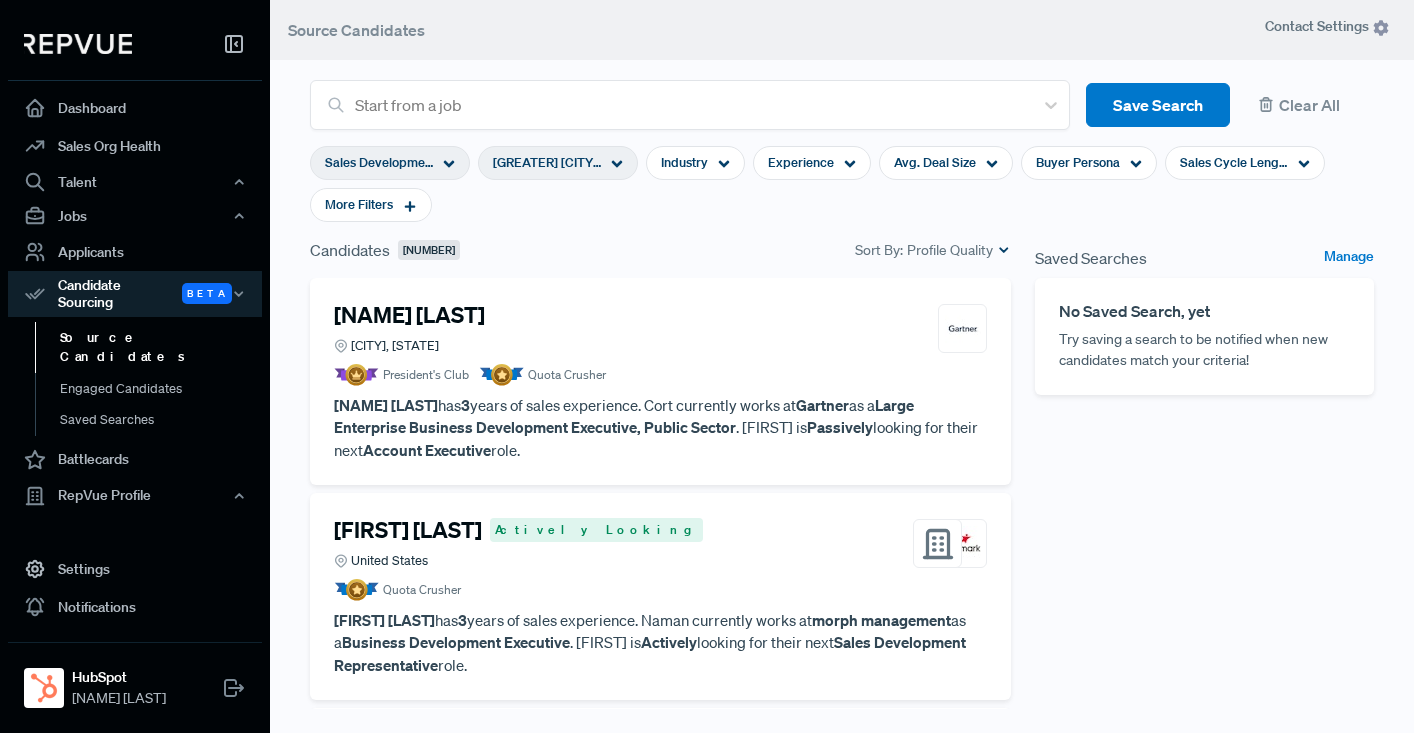 click on "[GREATER] [CITY] Area, [STATE]" at bounding box center (558, 163) 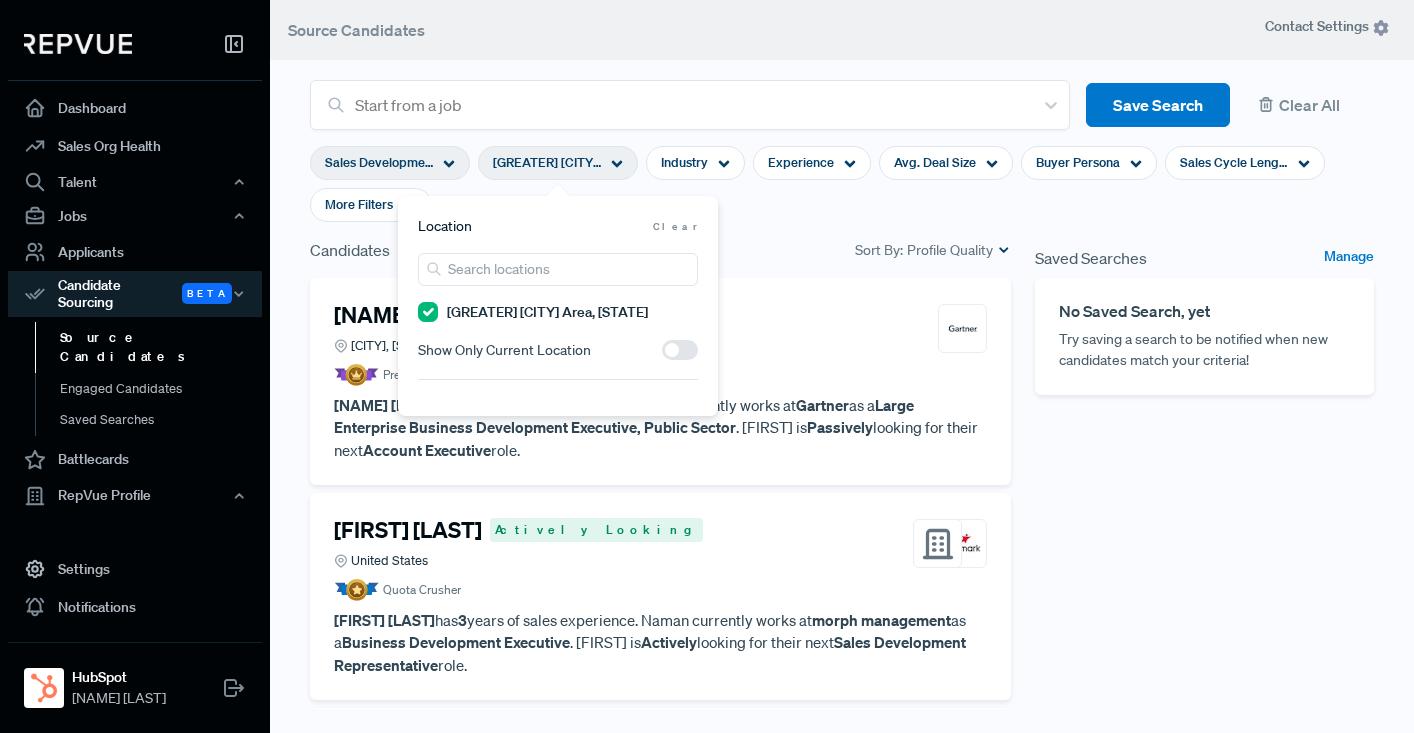 click at bounding box center [680, 350] 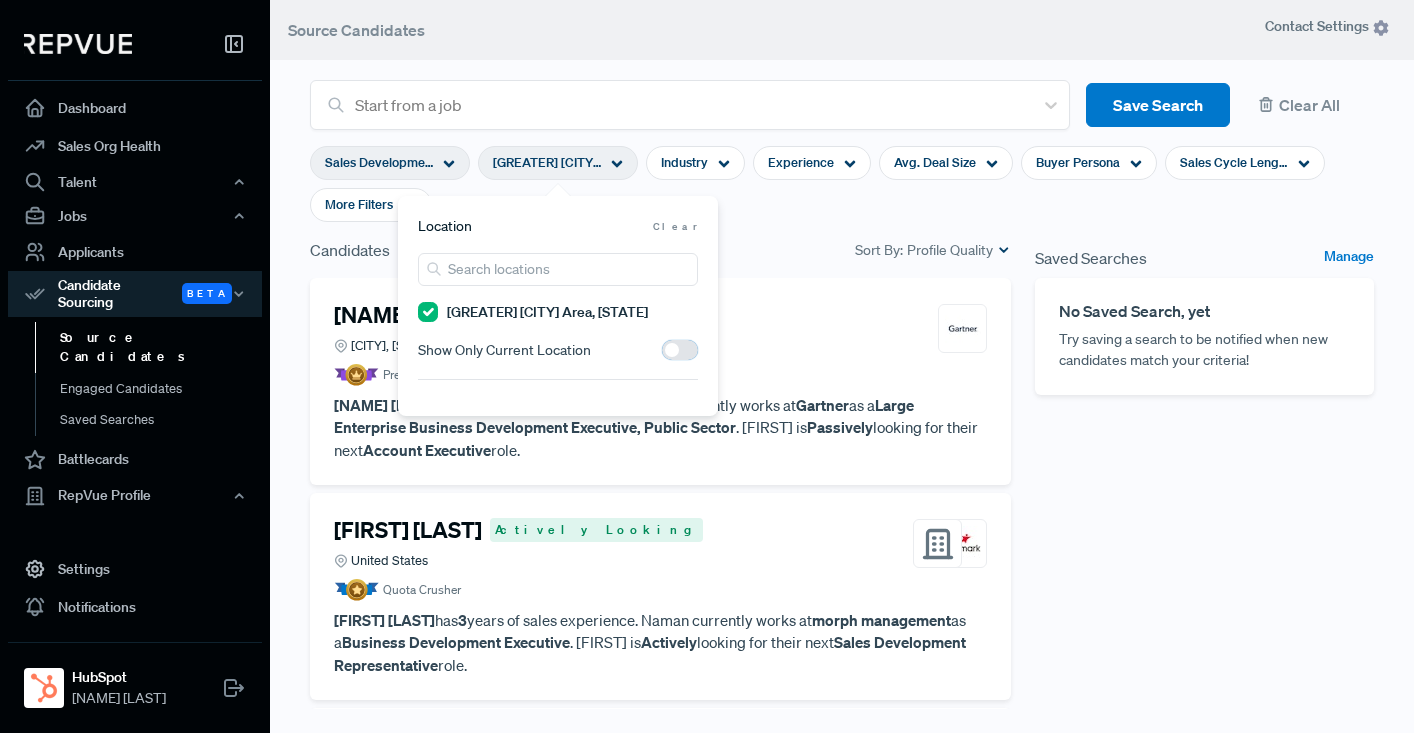 click at bounding box center (662, 355) 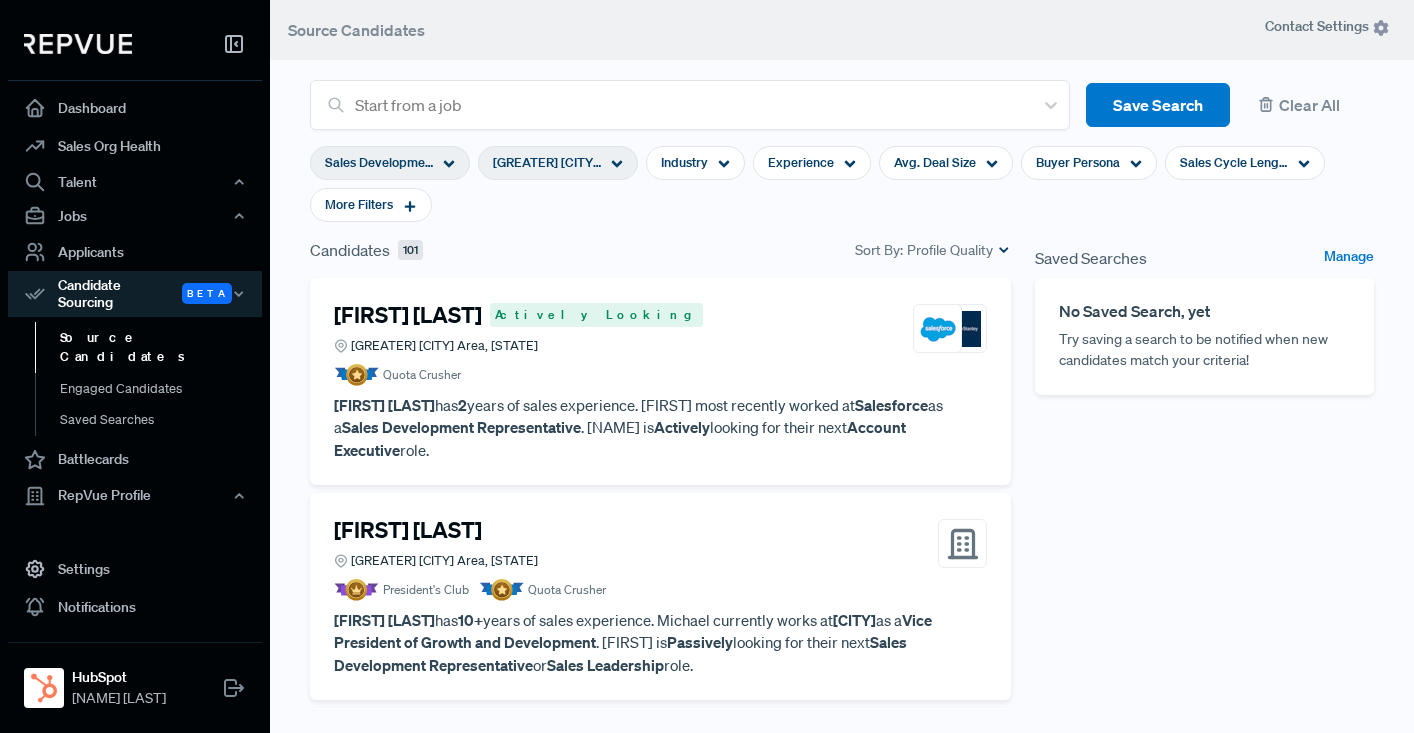 click on "Sales Development Representative Greater [CITY] Area, [STATE] Industry Experience Avg. Deal Size Buyer Persona Sales Cycle Length More Filters" at bounding box center [842, 184] 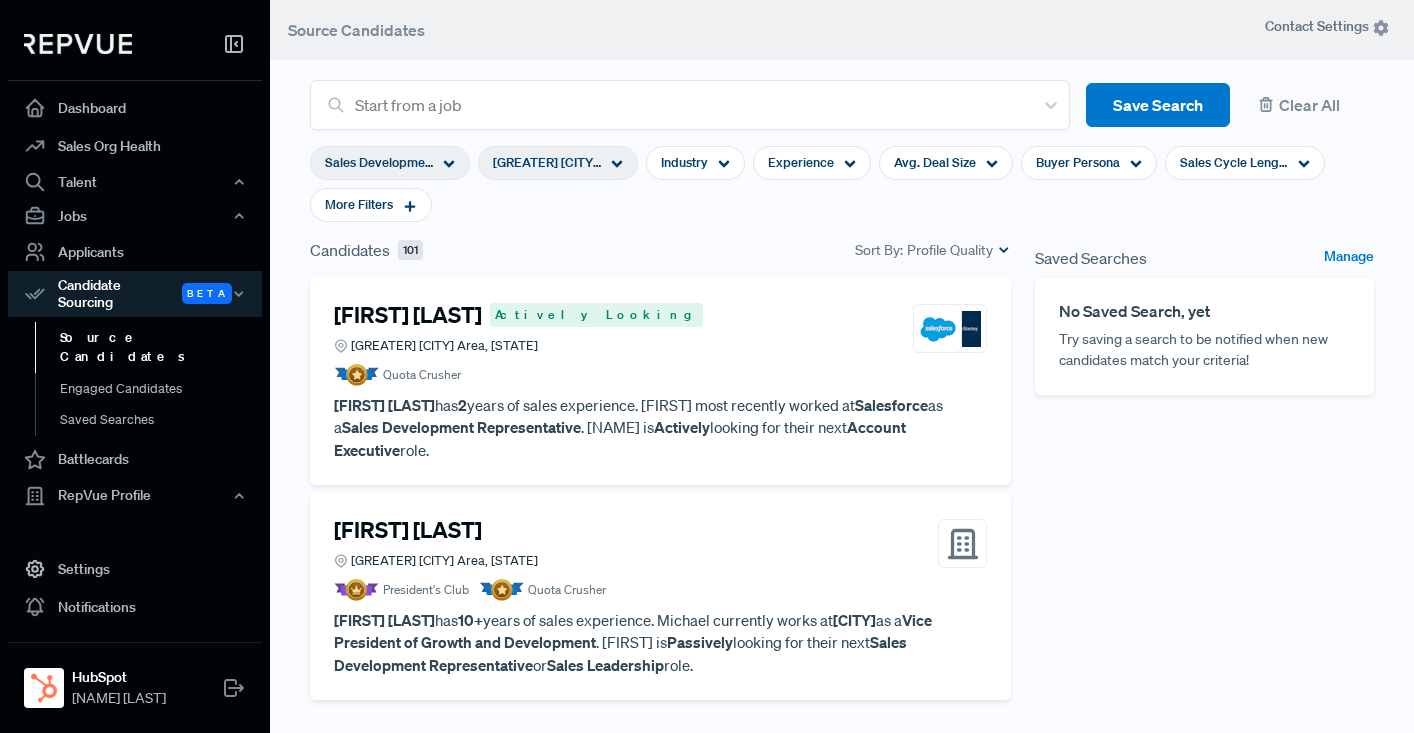 click on "Quota Crusher" at bounding box center [660, 375] 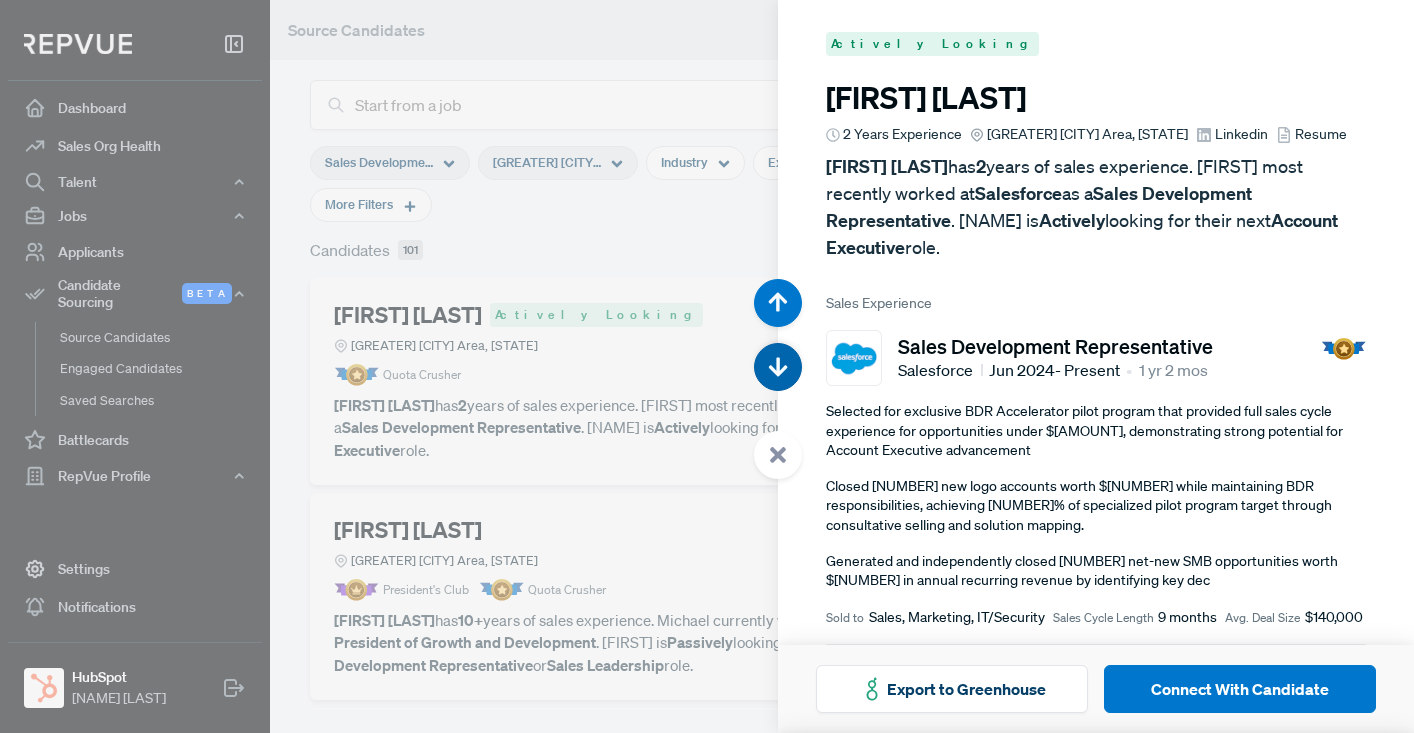 click 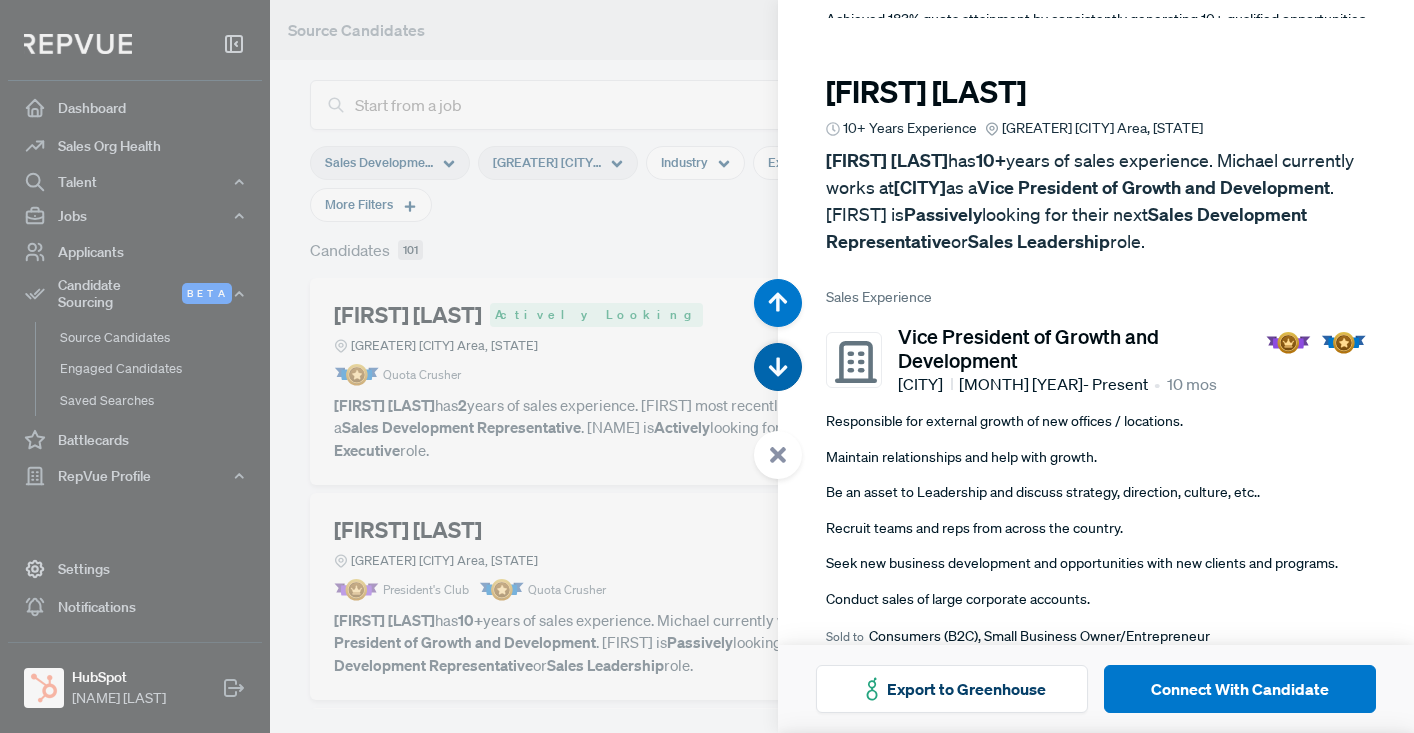 scroll, scrollTop: 733, scrollLeft: 0, axis: vertical 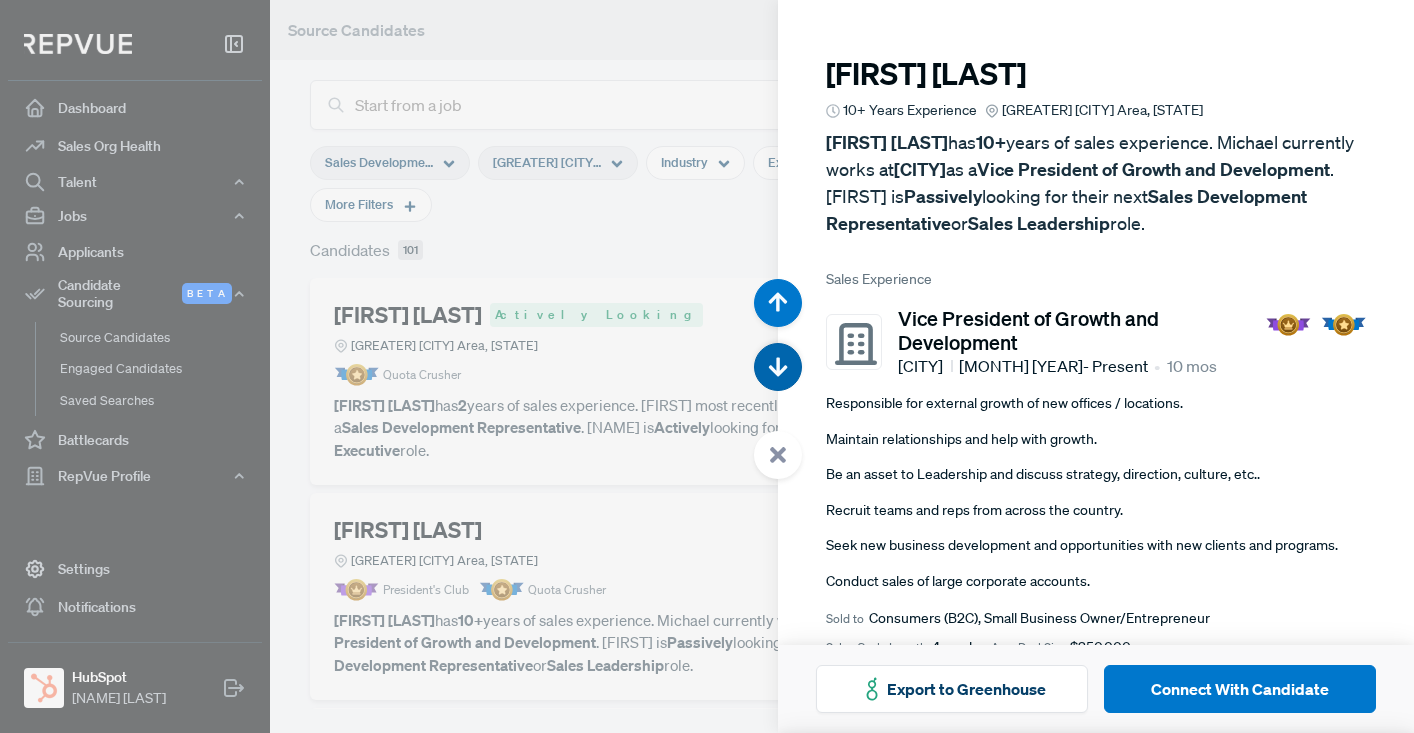 click 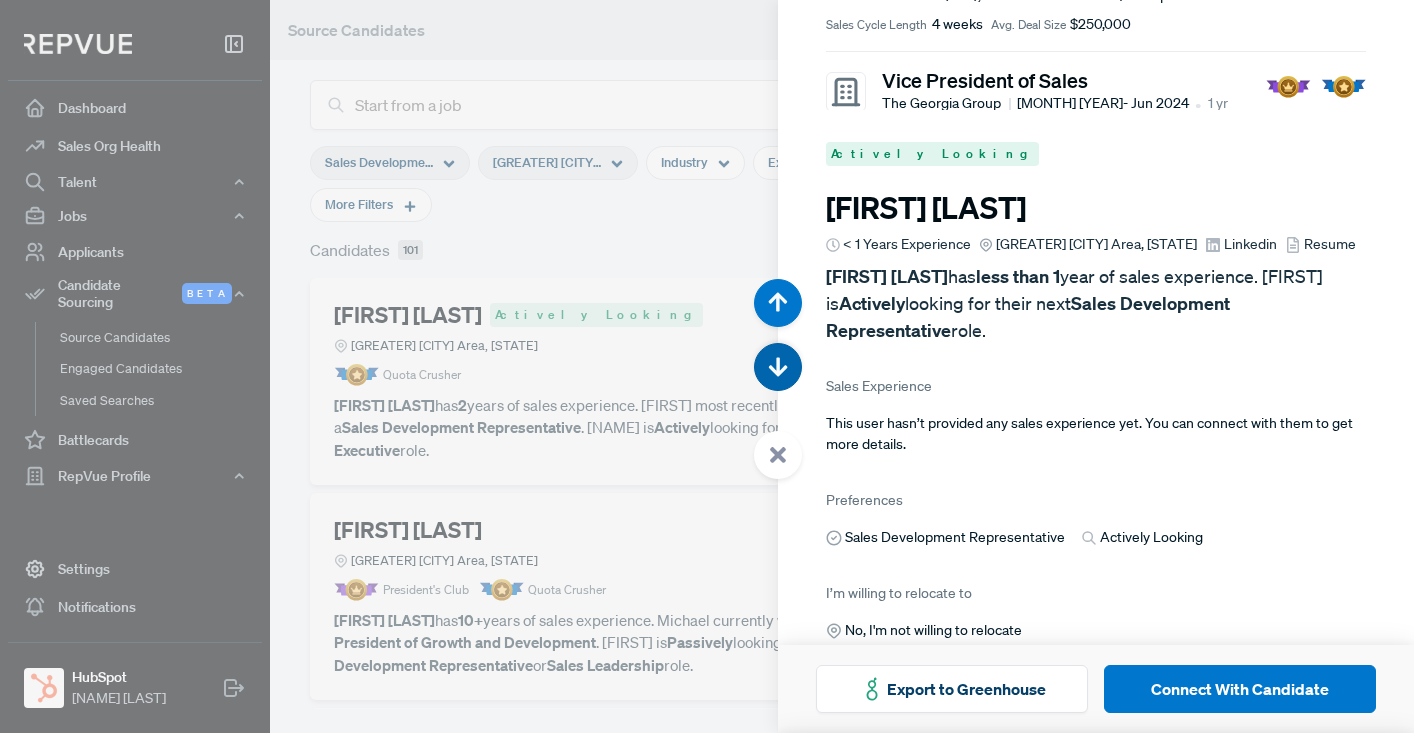 scroll, scrollTop: 1466, scrollLeft: 0, axis: vertical 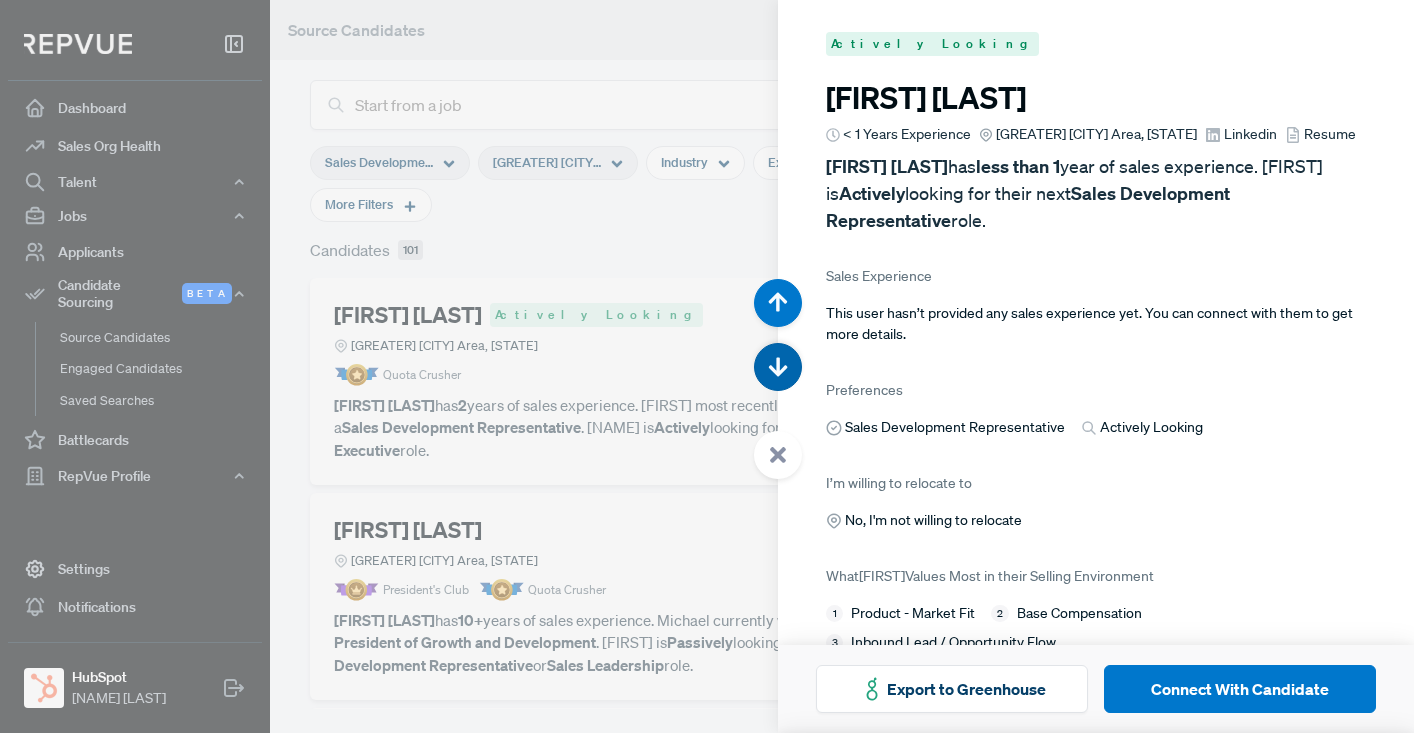 click 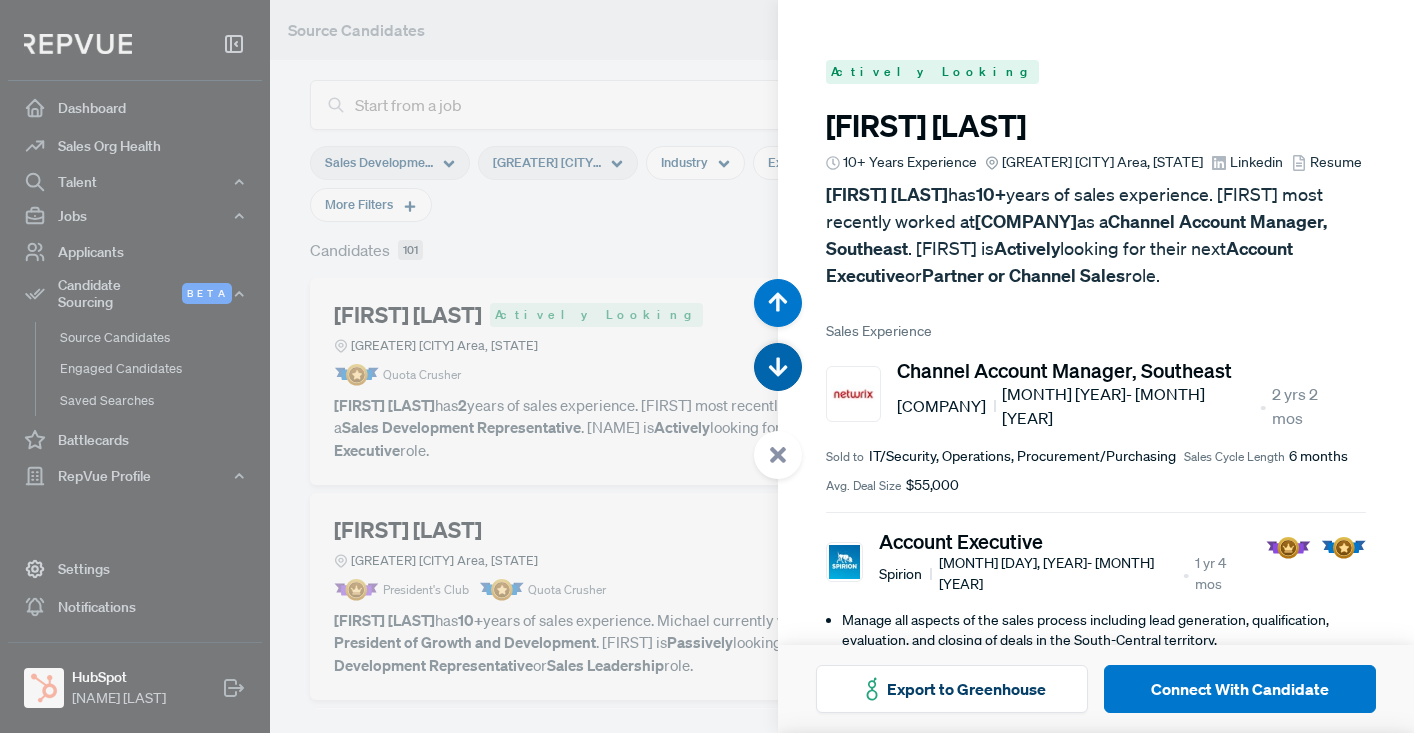 scroll, scrollTop: 2199, scrollLeft: 0, axis: vertical 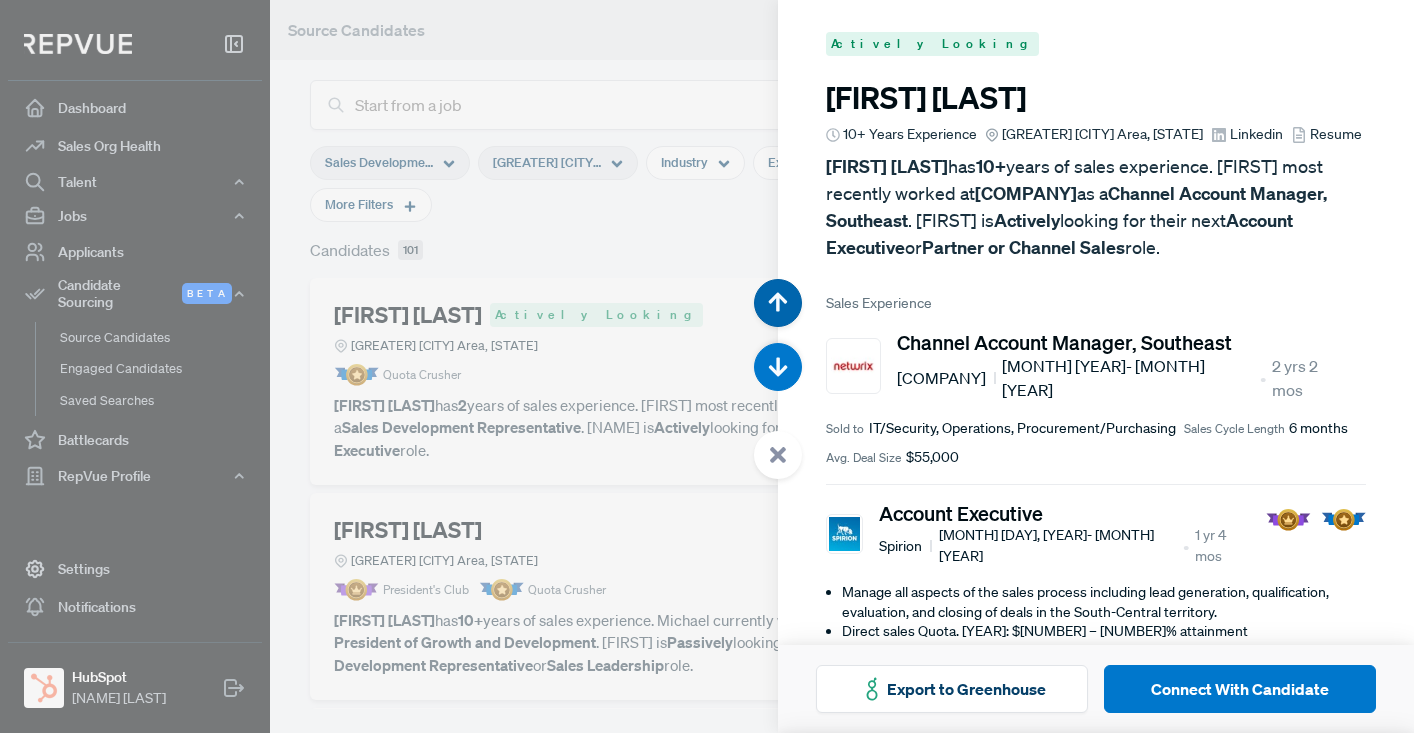 click 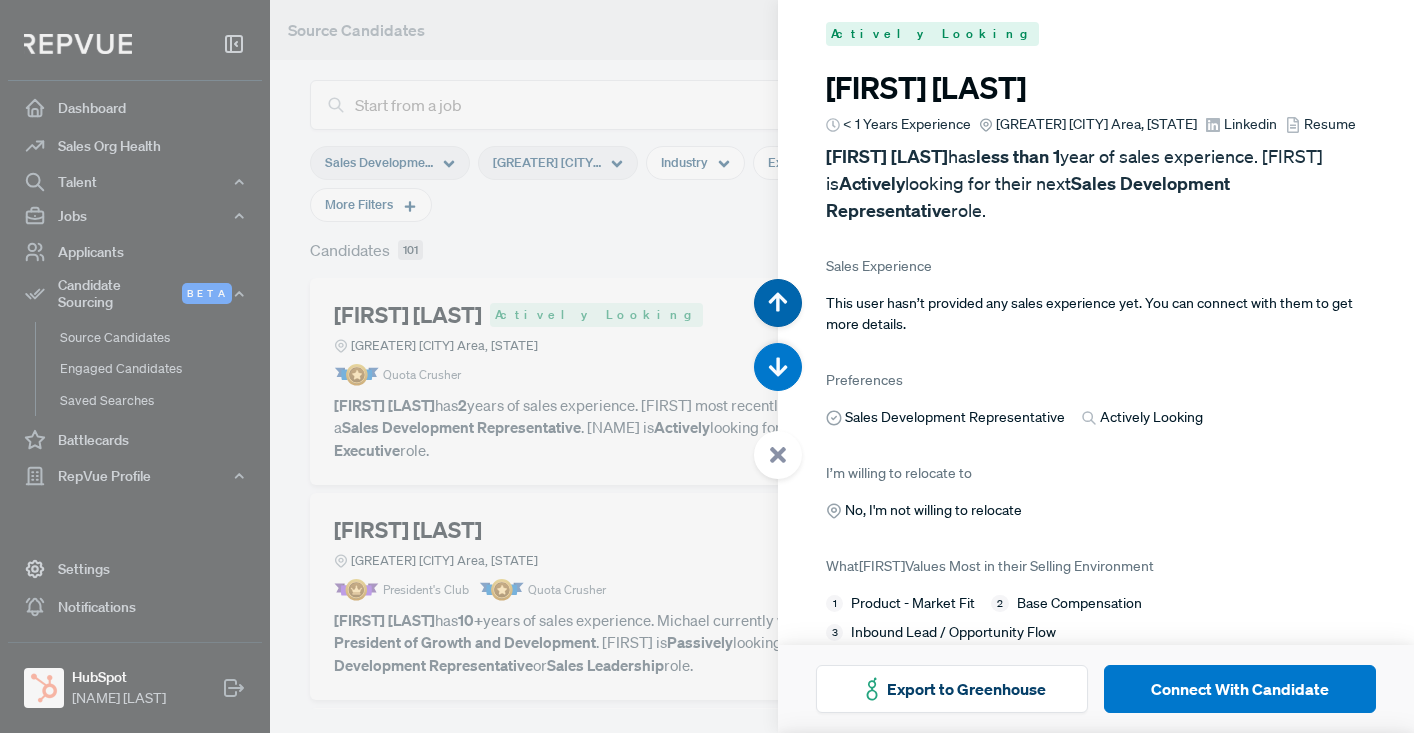 scroll, scrollTop: 1466, scrollLeft: 0, axis: vertical 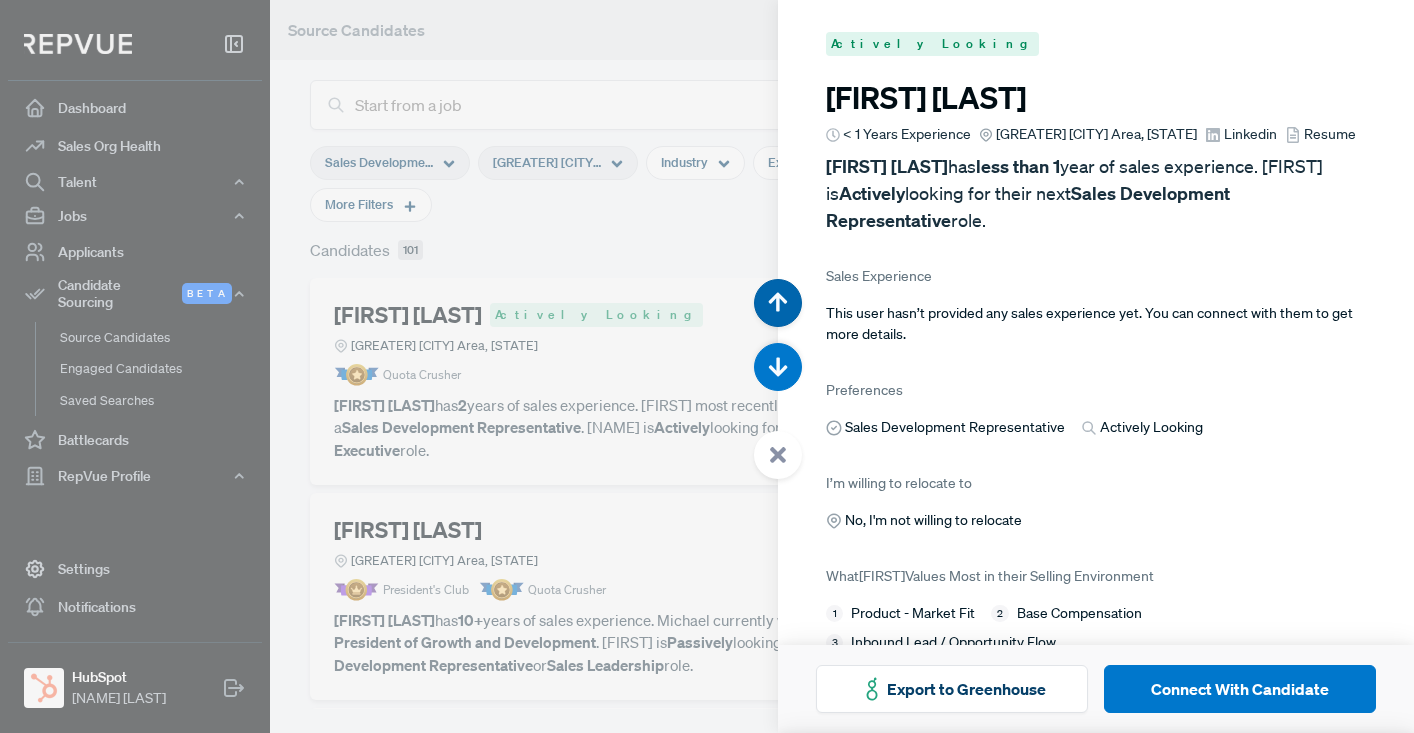 click 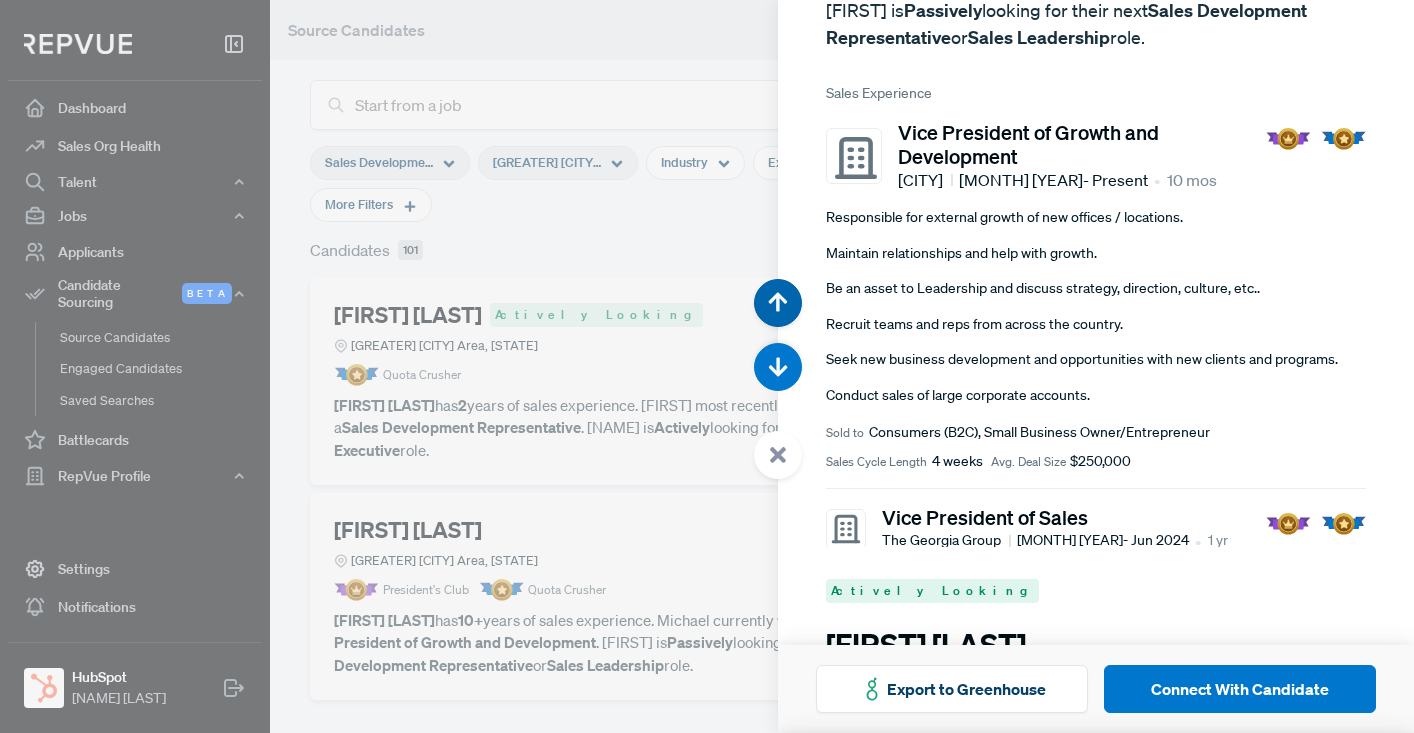 scroll, scrollTop: 733, scrollLeft: 0, axis: vertical 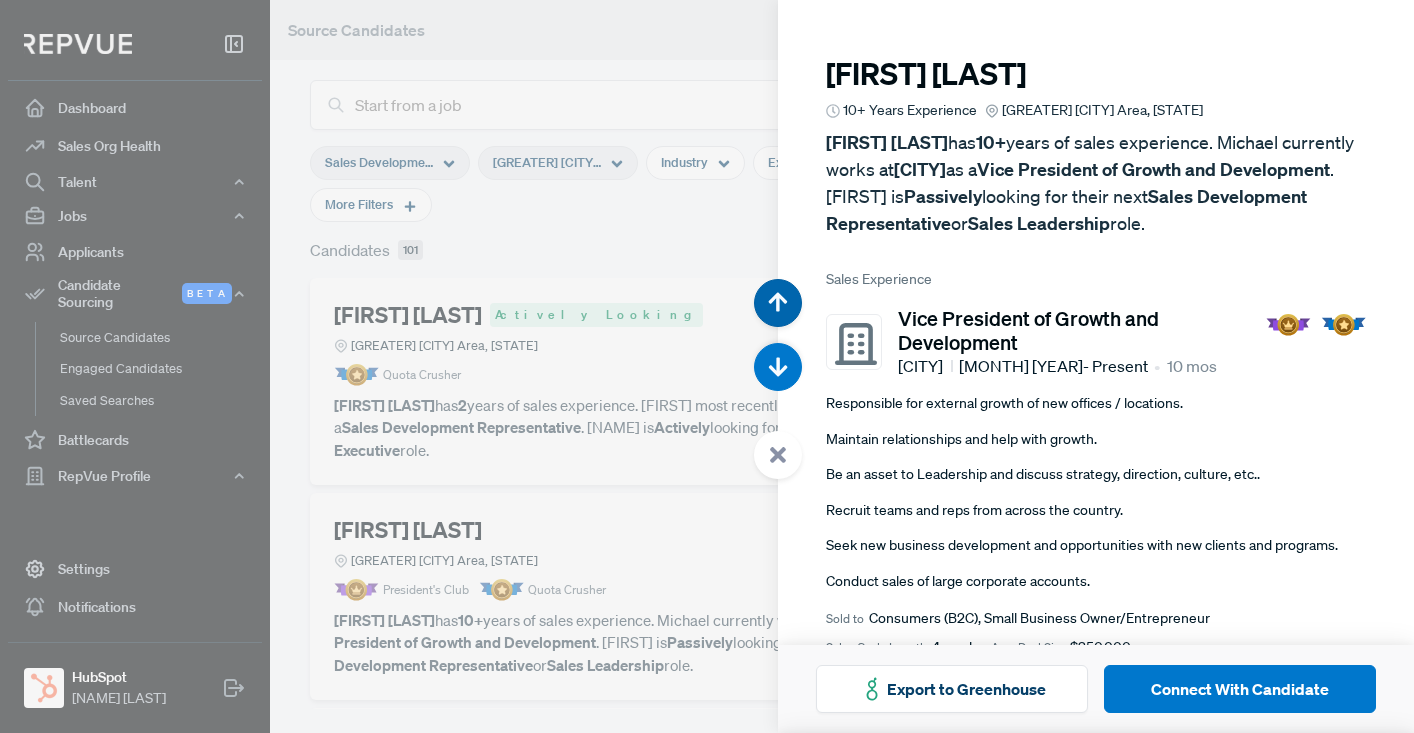 click 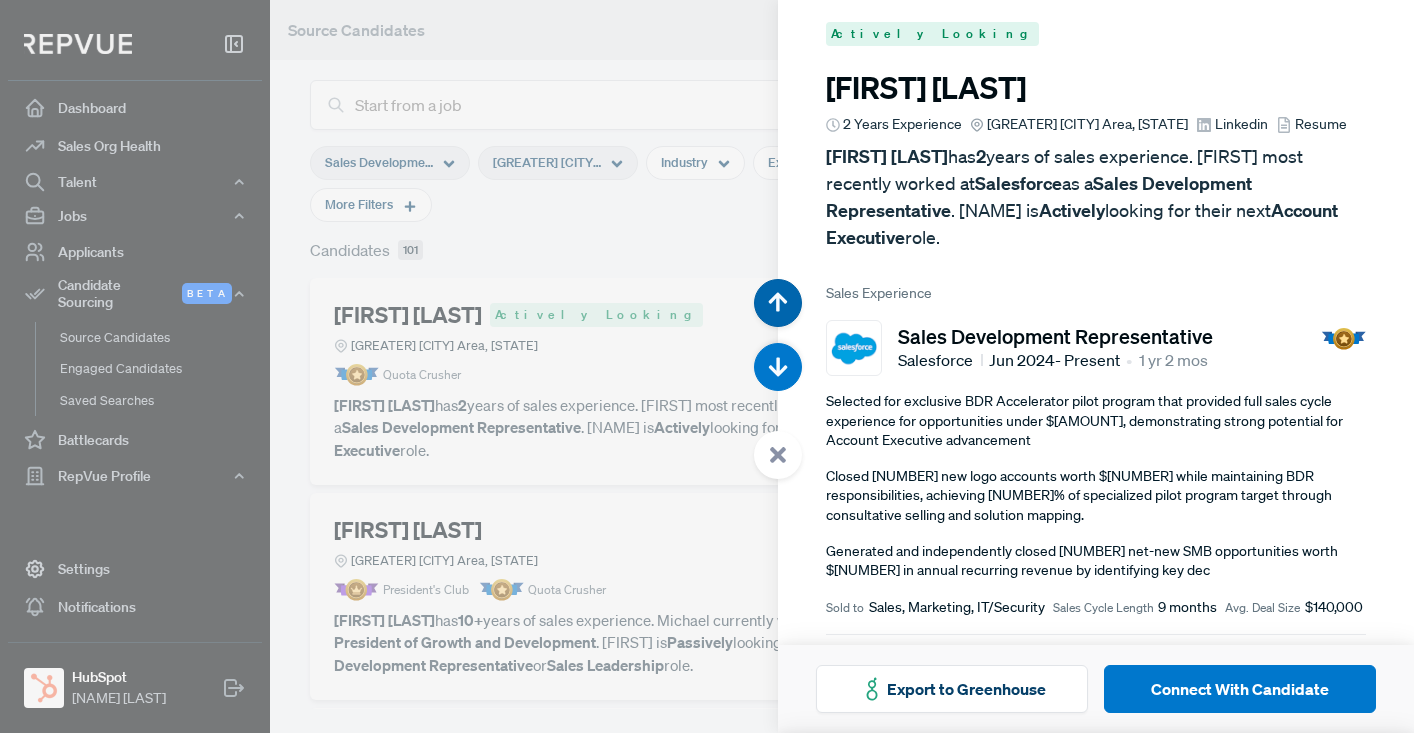 scroll, scrollTop: 0, scrollLeft: 0, axis: both 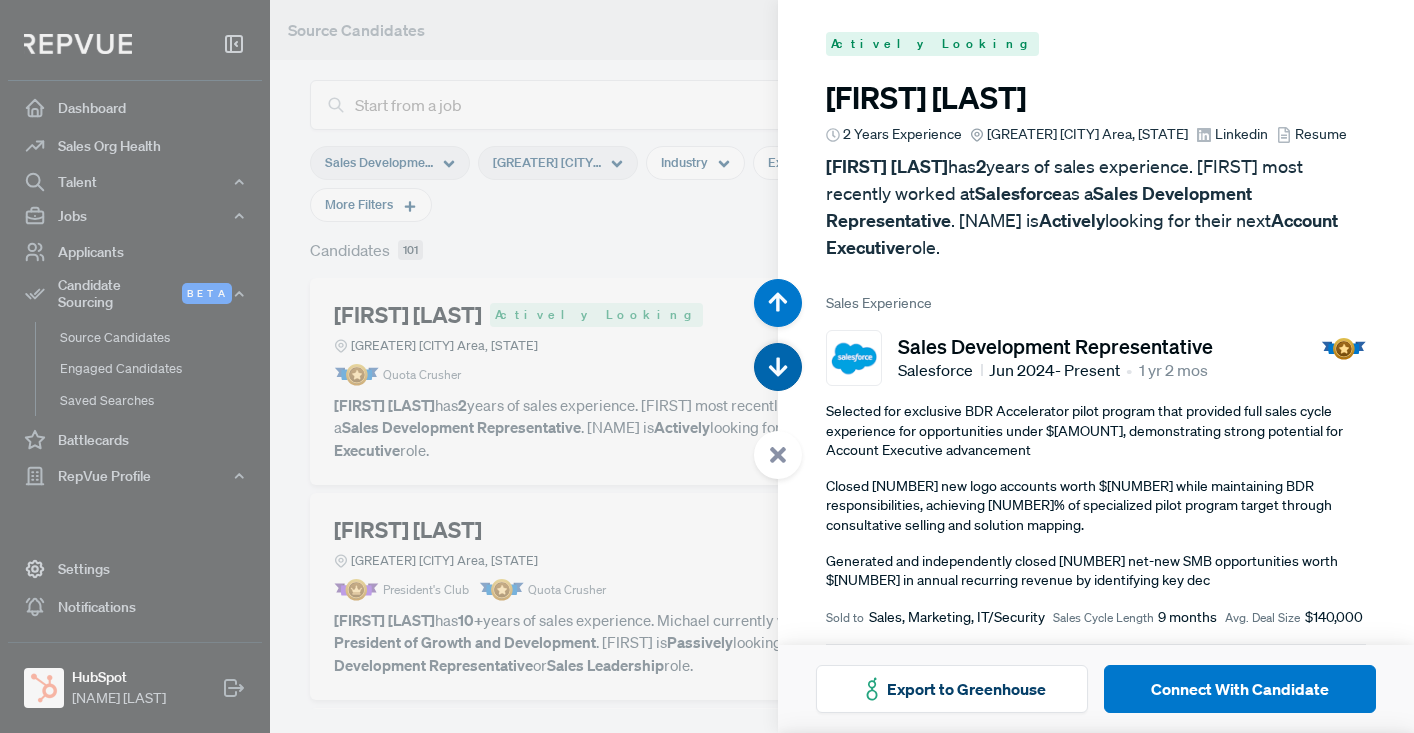 click 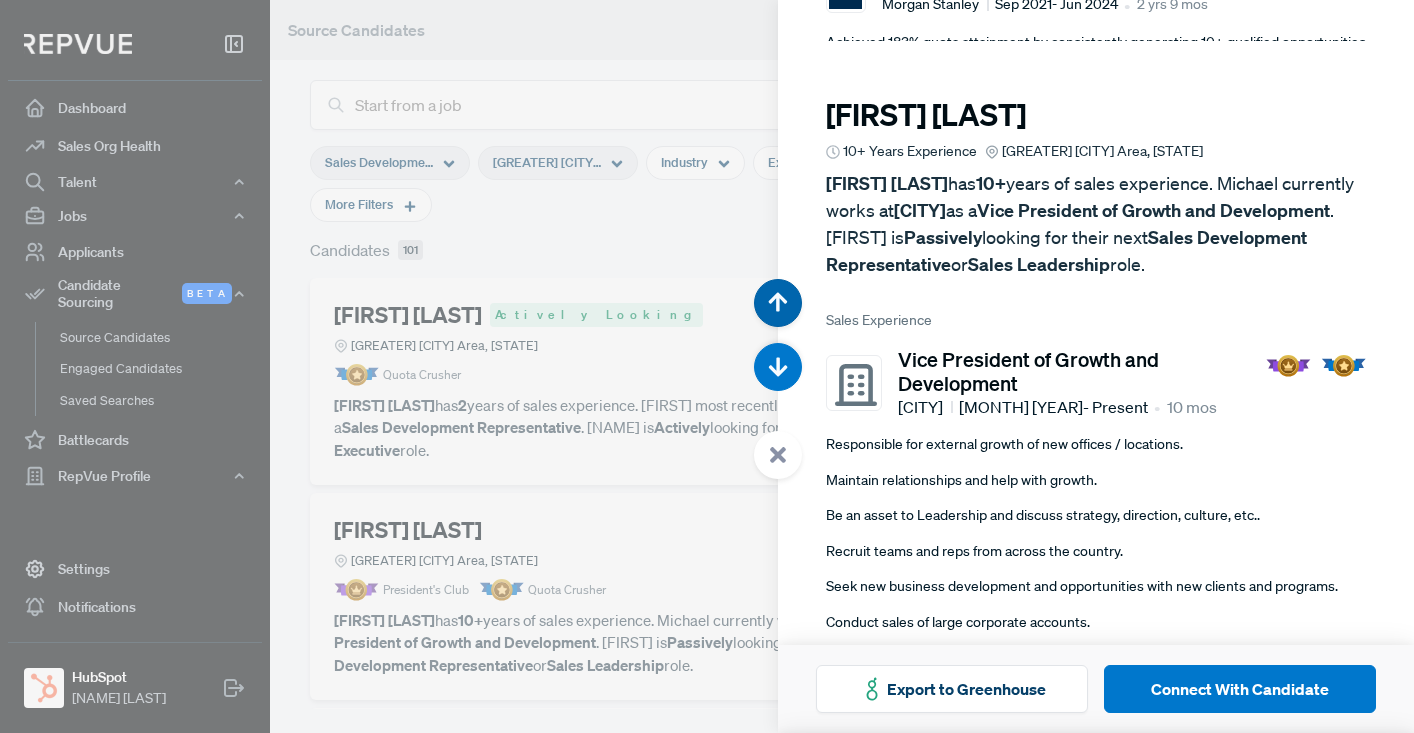 scroll, scrollTop: 733, scrollLeft: 0, axis: vertical 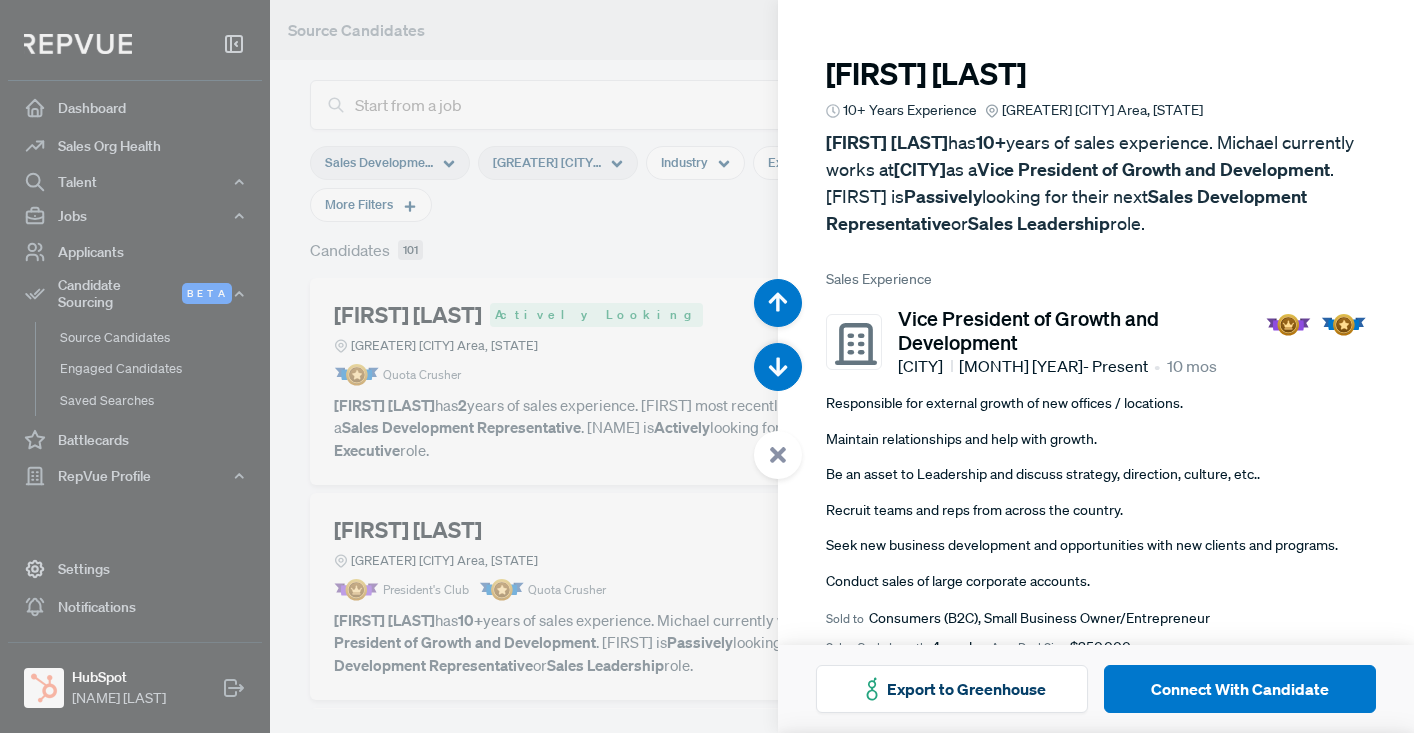click at bounding box center (707, 366) 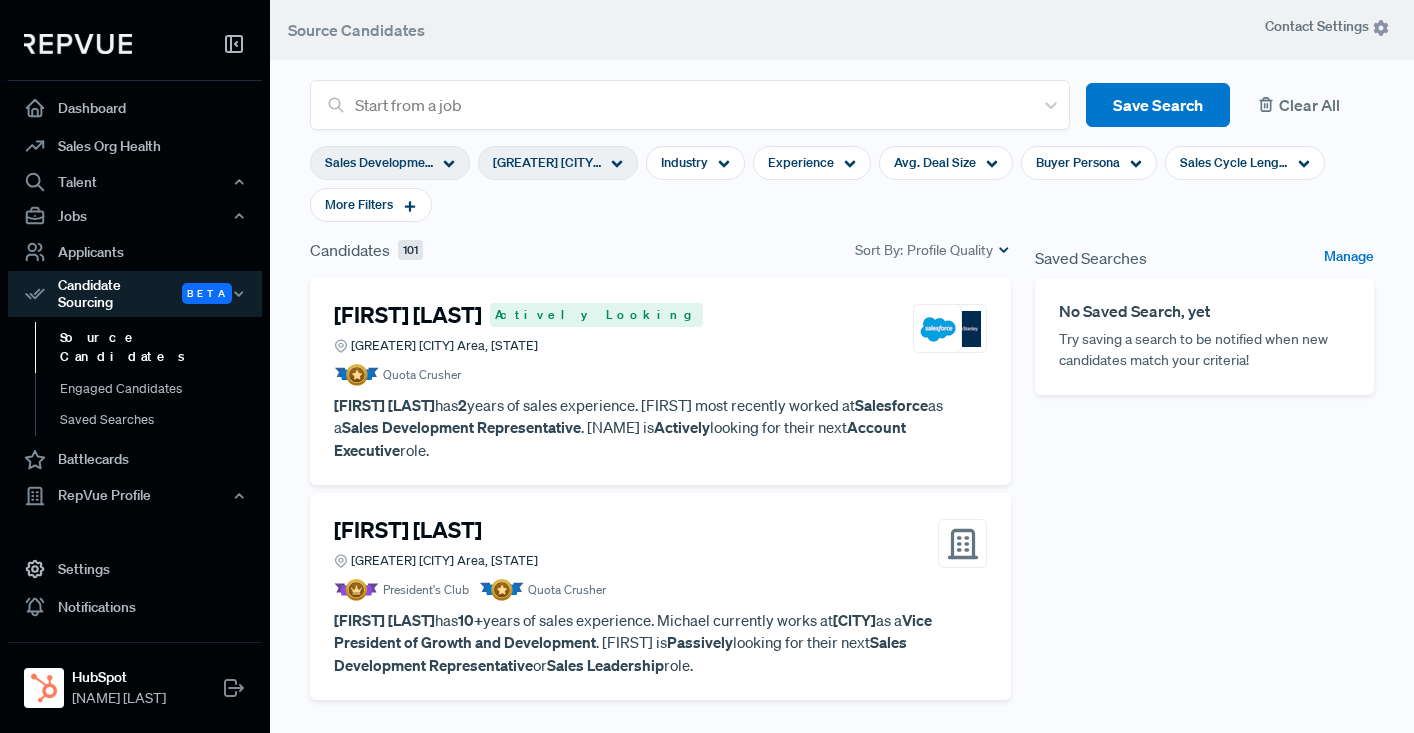click on "Clear All" at bounding box center [1310, 105] 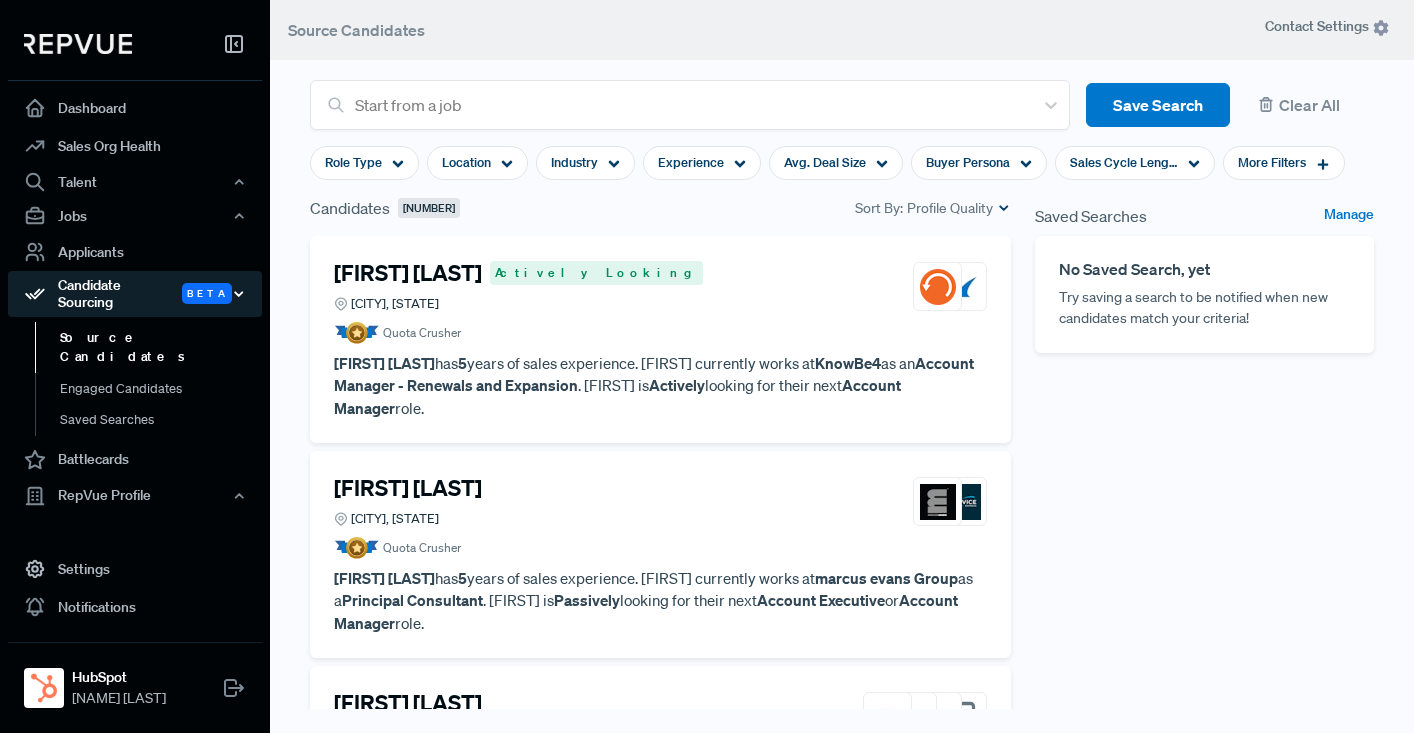click on "Candidate Sourcing   Beta" at bounding box center (135, 294) 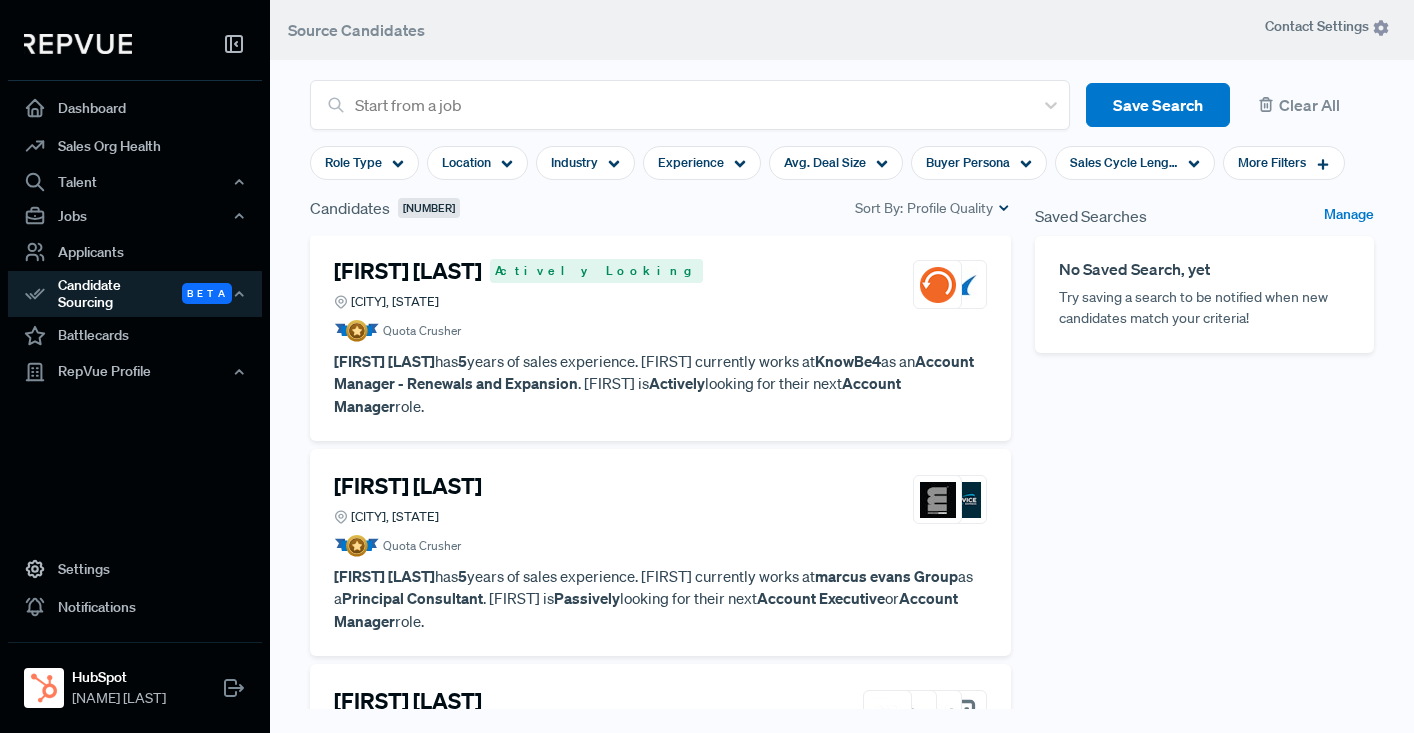 scroll, scrollTop: 0, scrollLeft: 0, axis: both 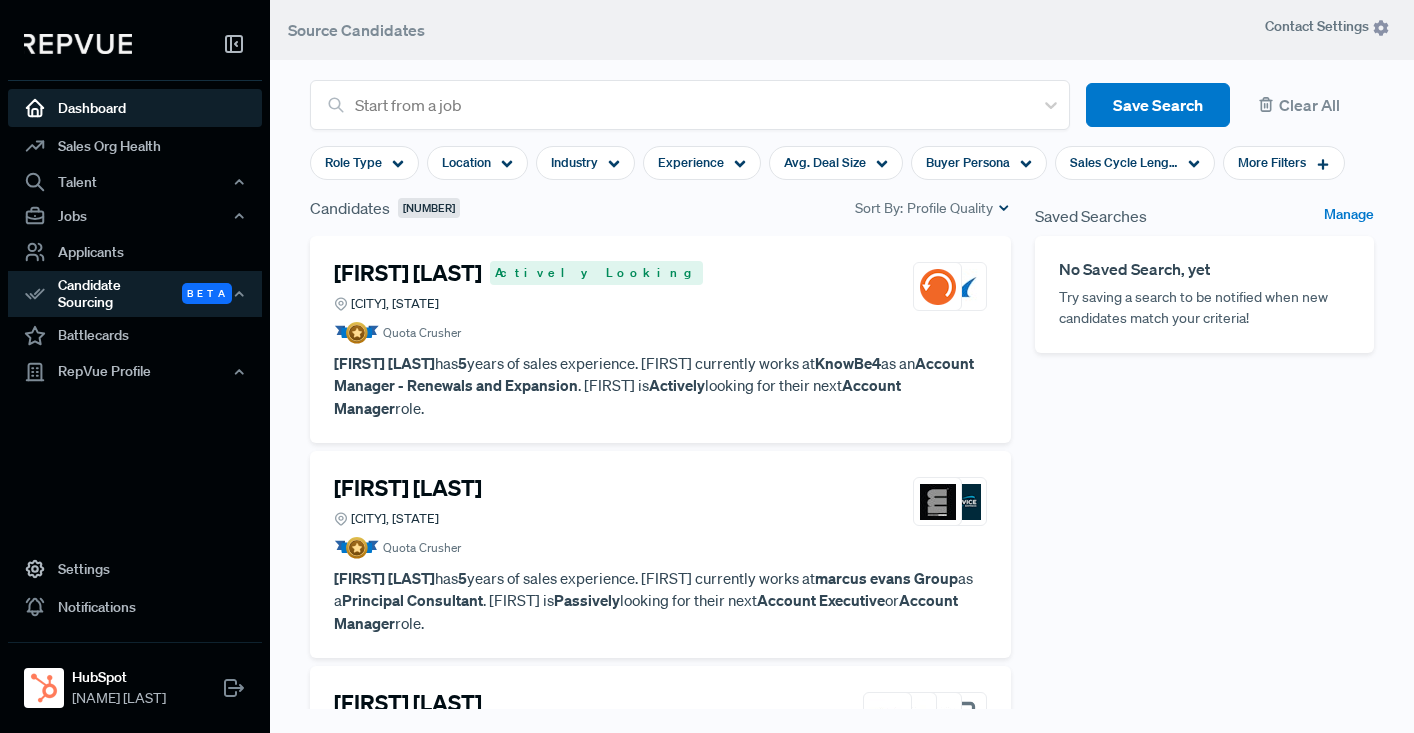 click on "Dashboard" at bounding box center (135, 108) 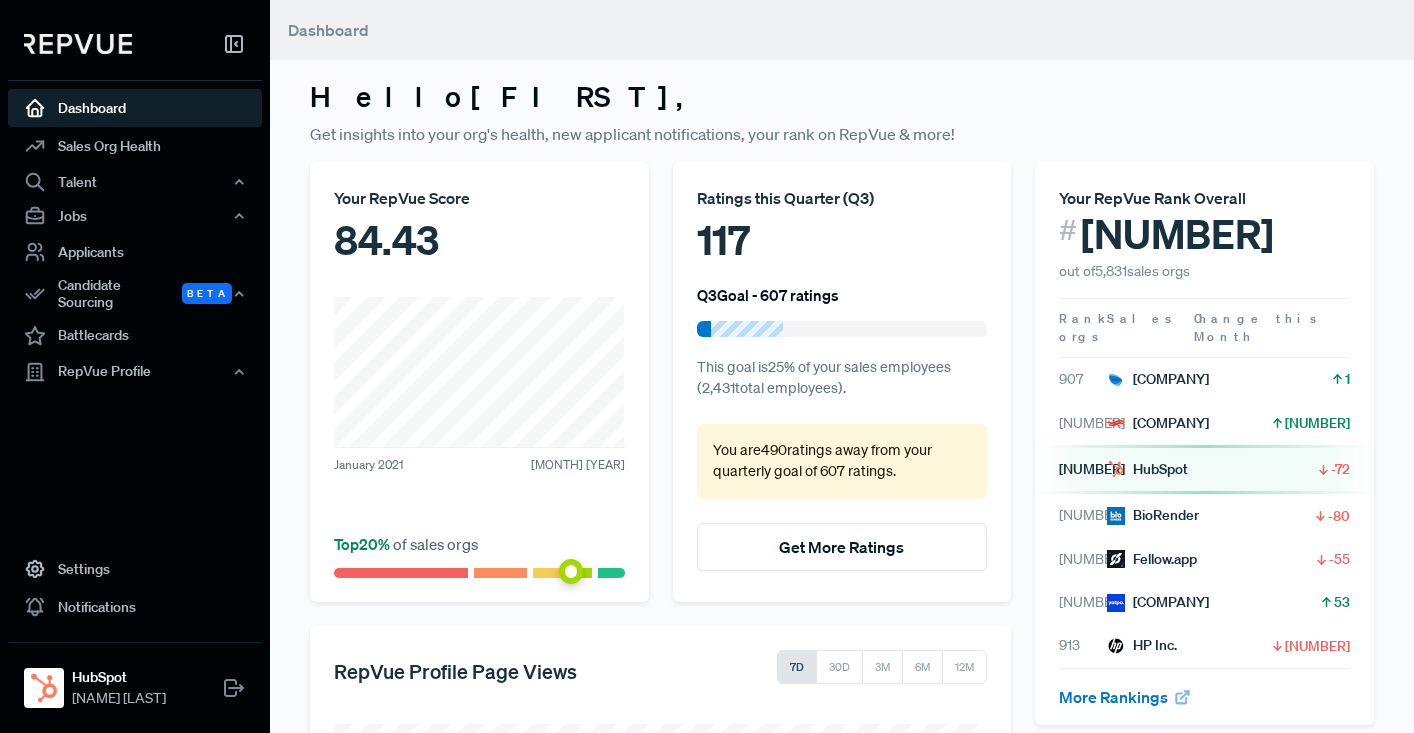 click on "Dashboard" at bounding box center (135, 108) 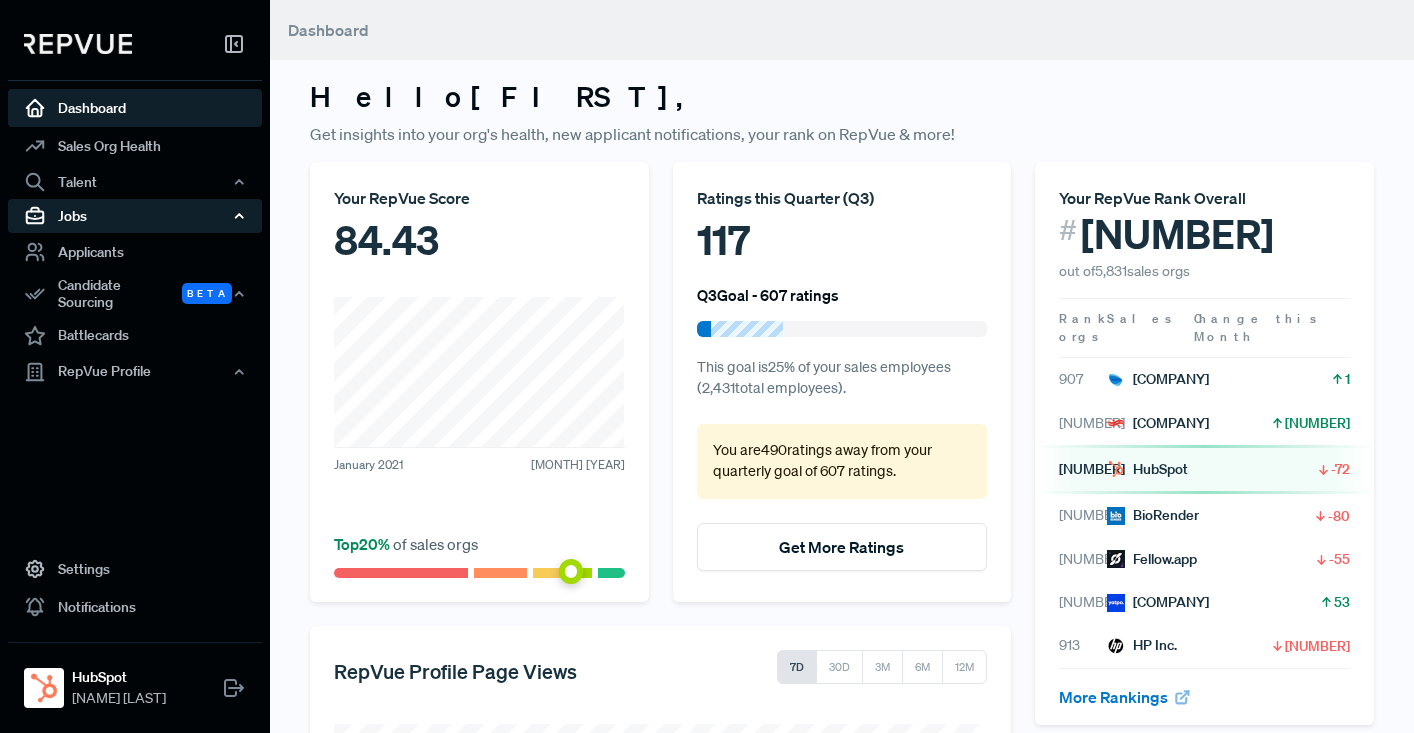 click on "Jobs" at bounding box center (135, 216) 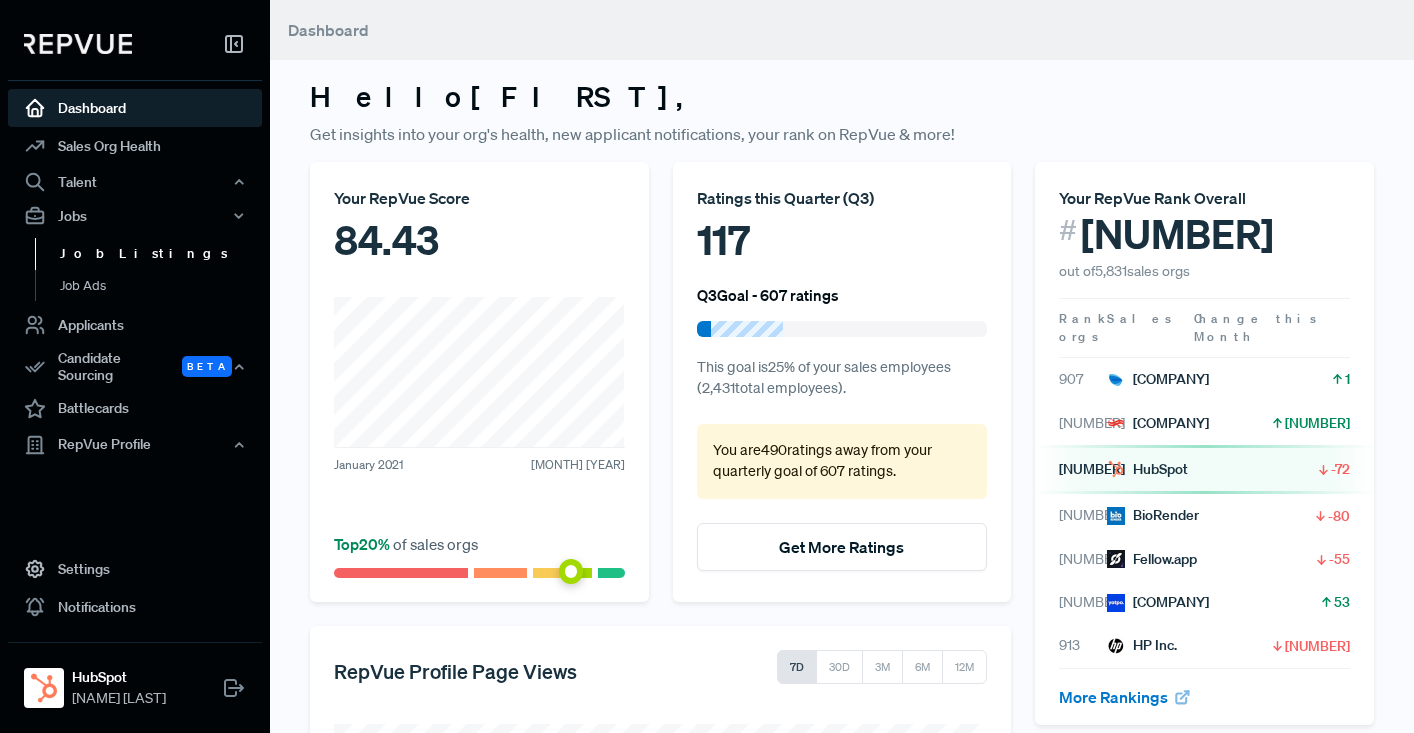 click on "Job Listings" at bounding box center (162, 254) 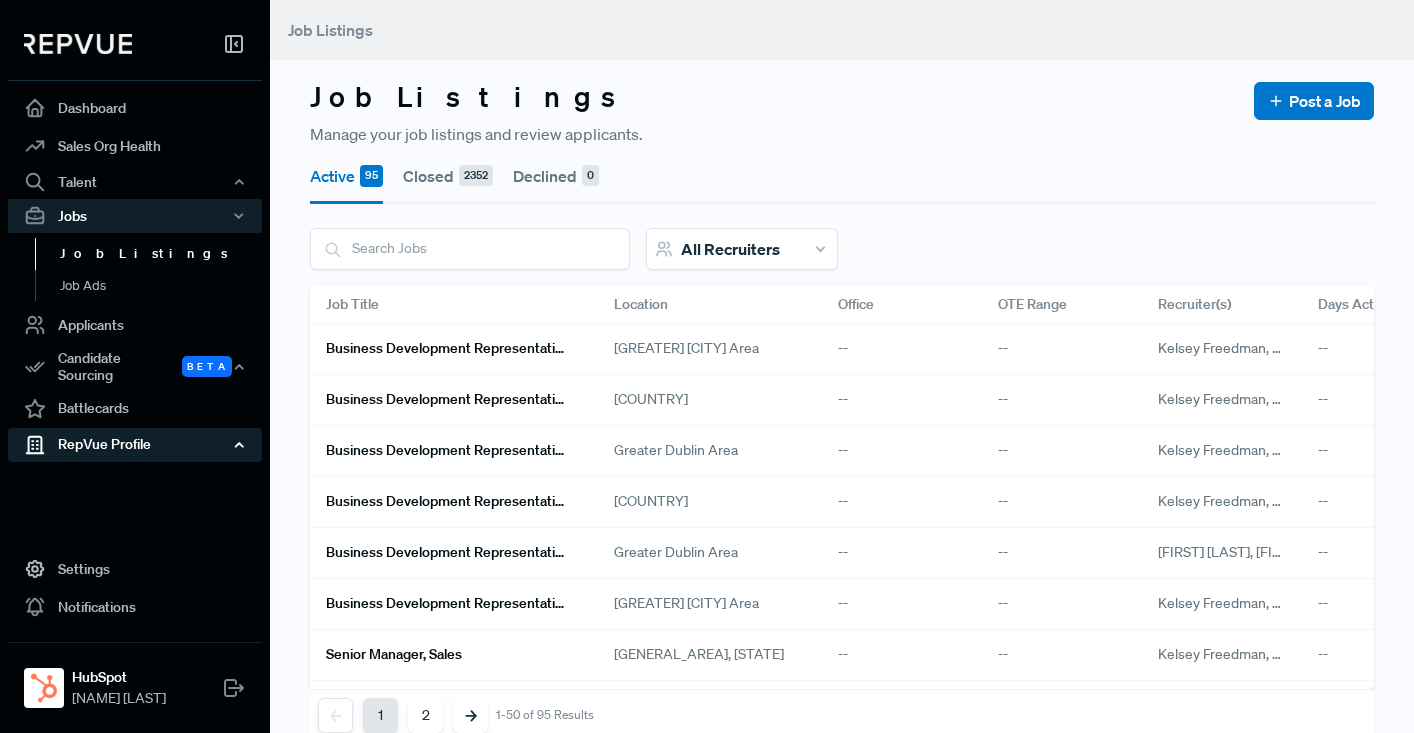 click on "RepVue Profile" at bounding box center [135, 445] 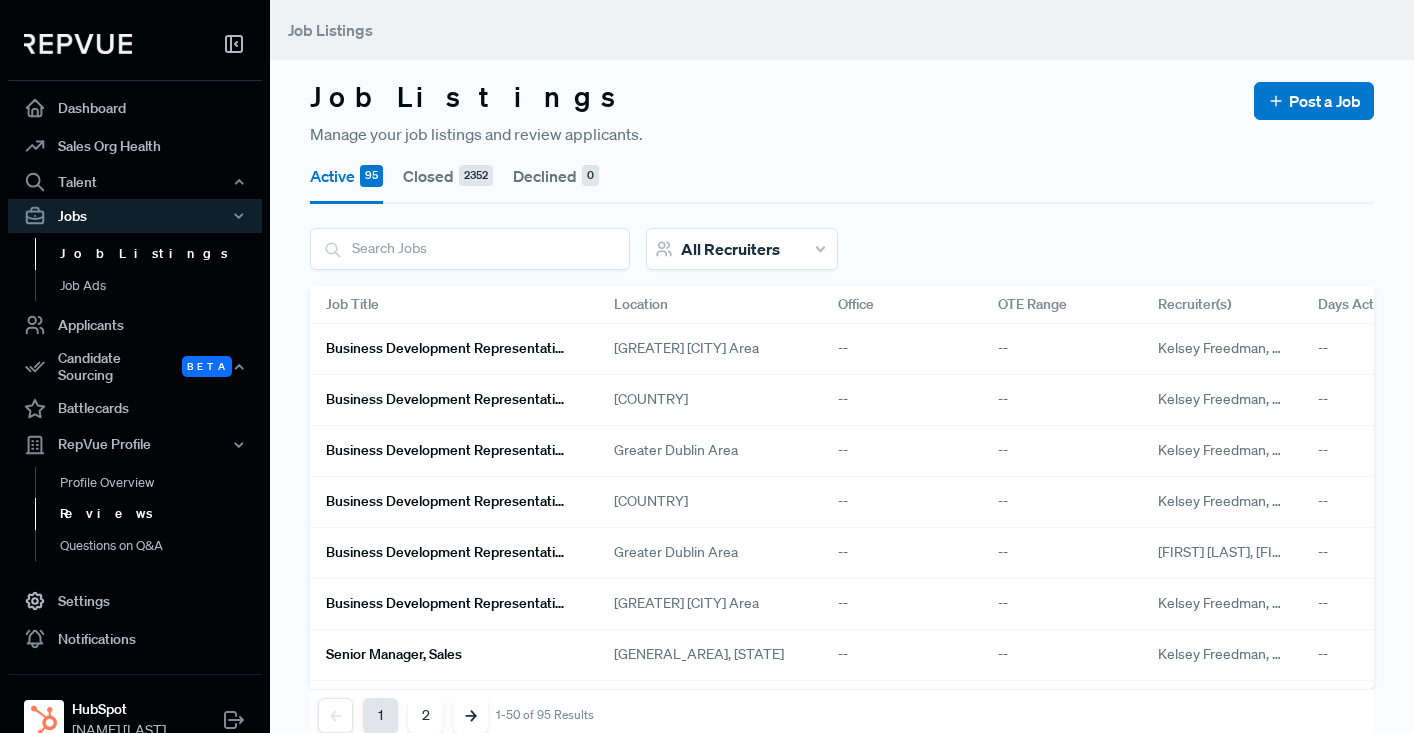 click on "Reviews" at bounding box center [162, 514] 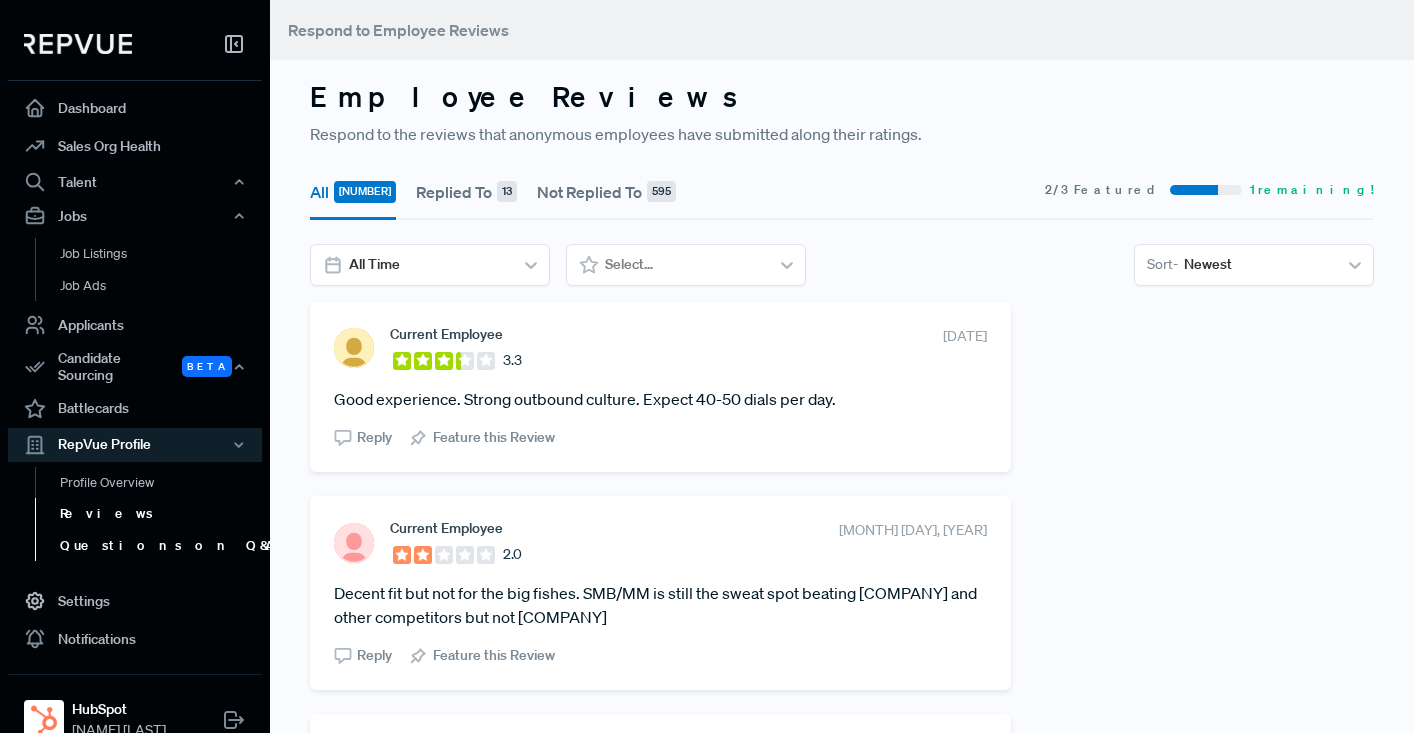 click on "Questions on Q&A" at bounding box center (162, 546) 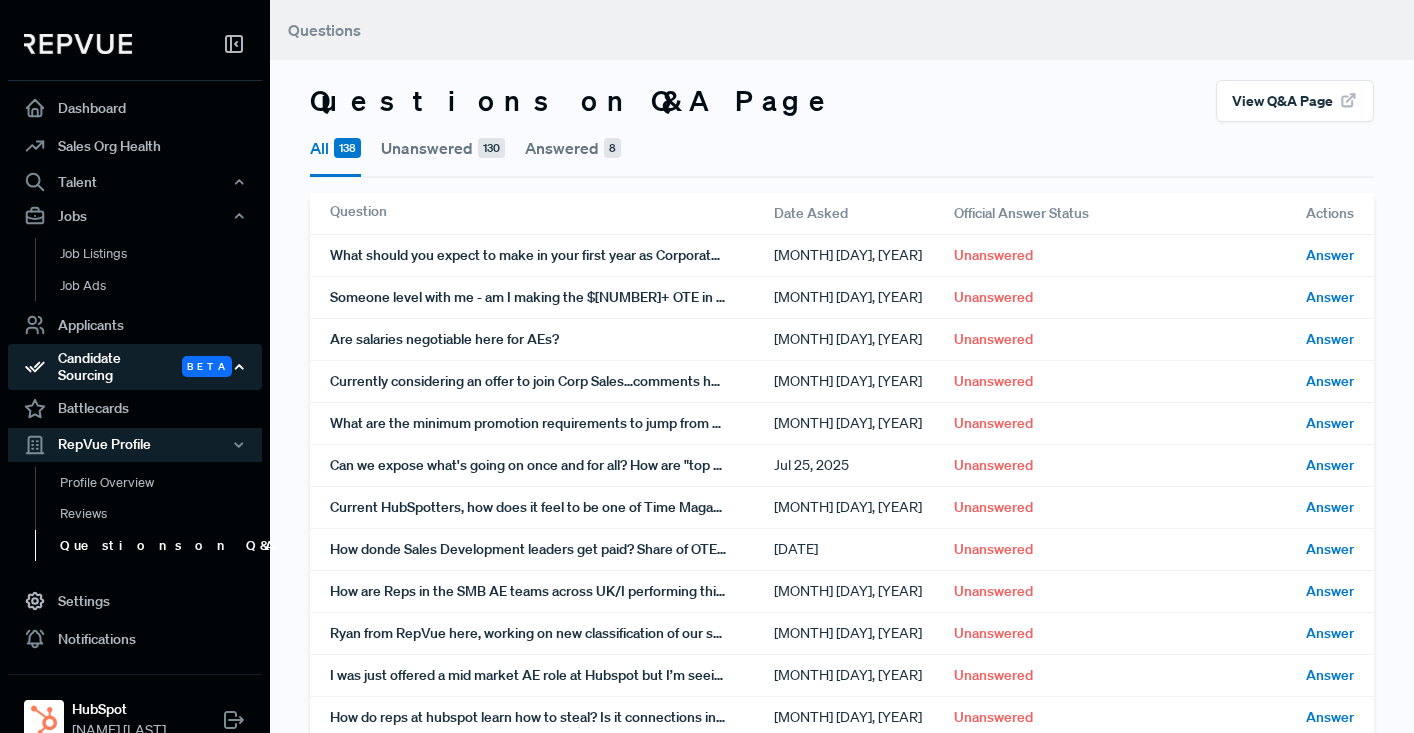 click on "Candidate Sourcing   Beta" at bounding box center [135, 367] 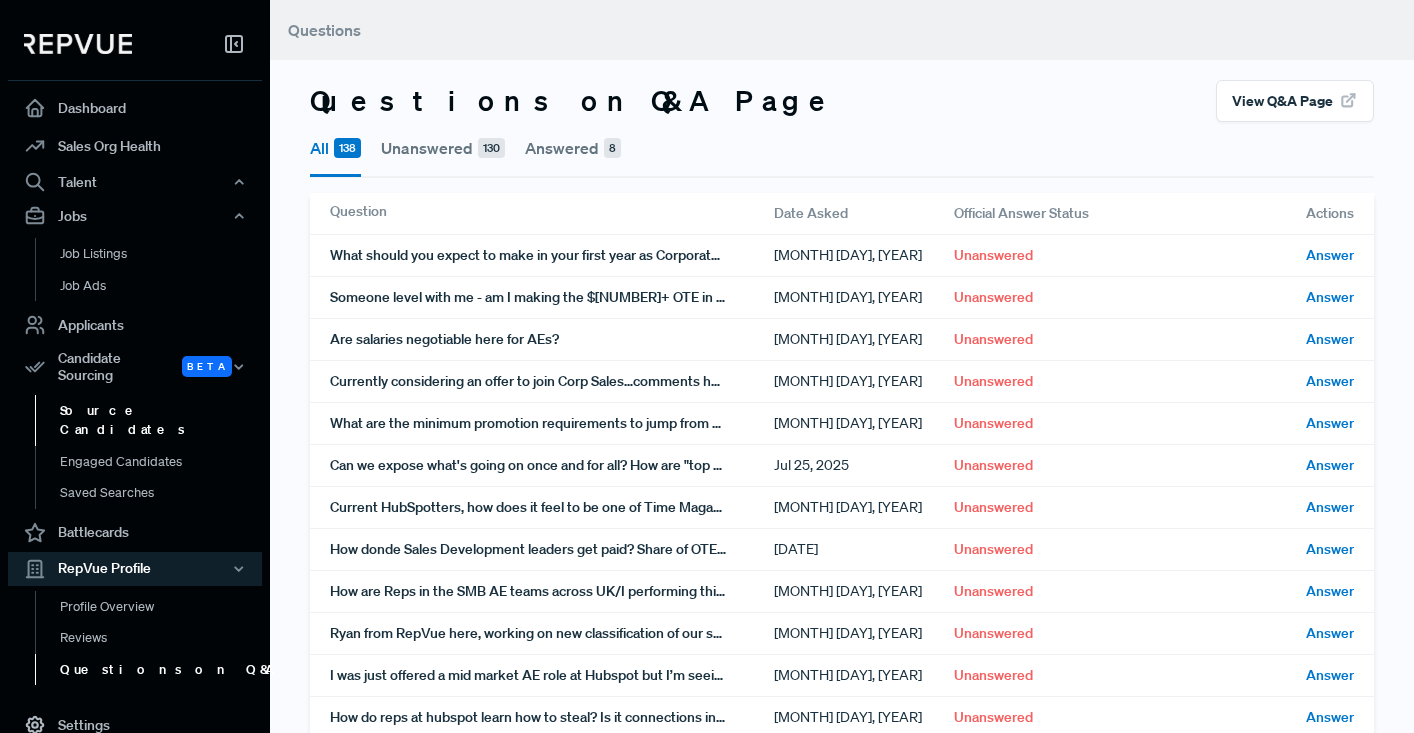 click on "Source Candidates" at bounding box center (162, 420) 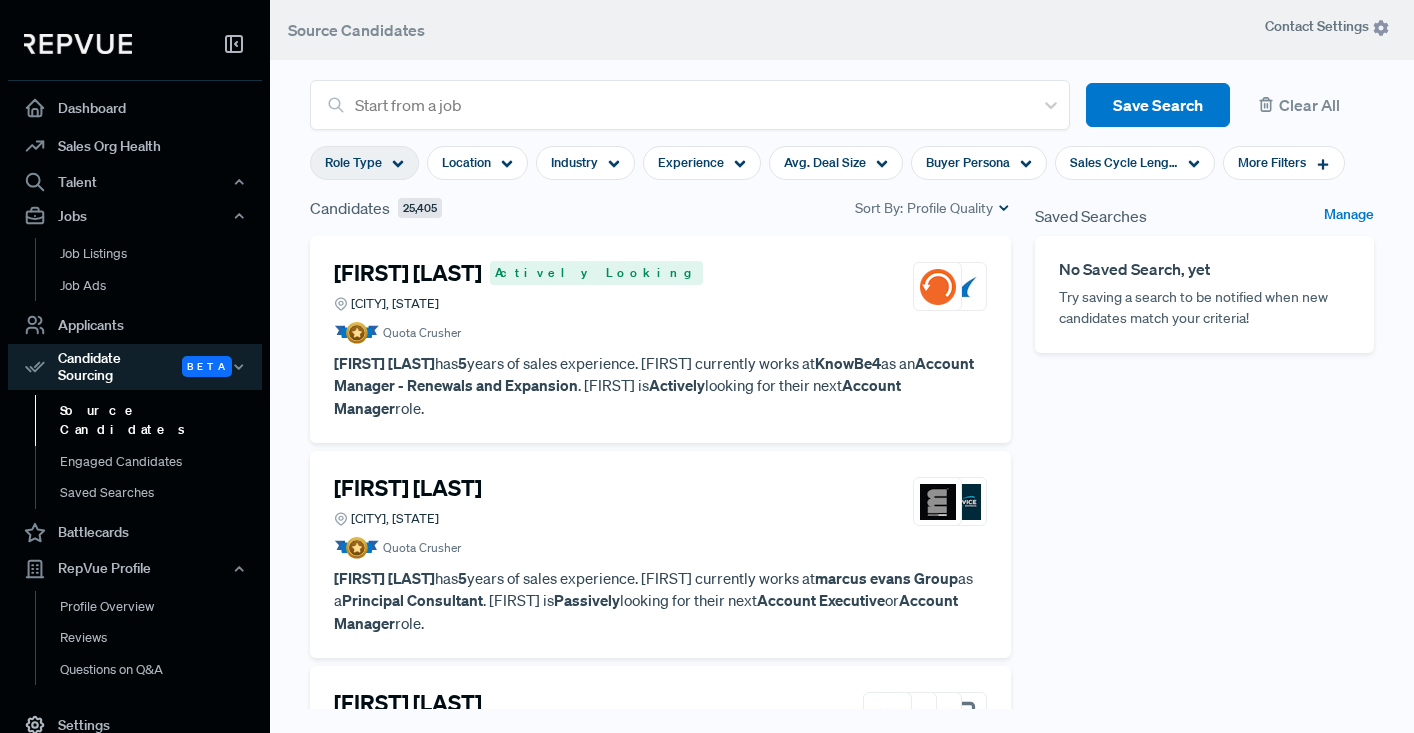 click 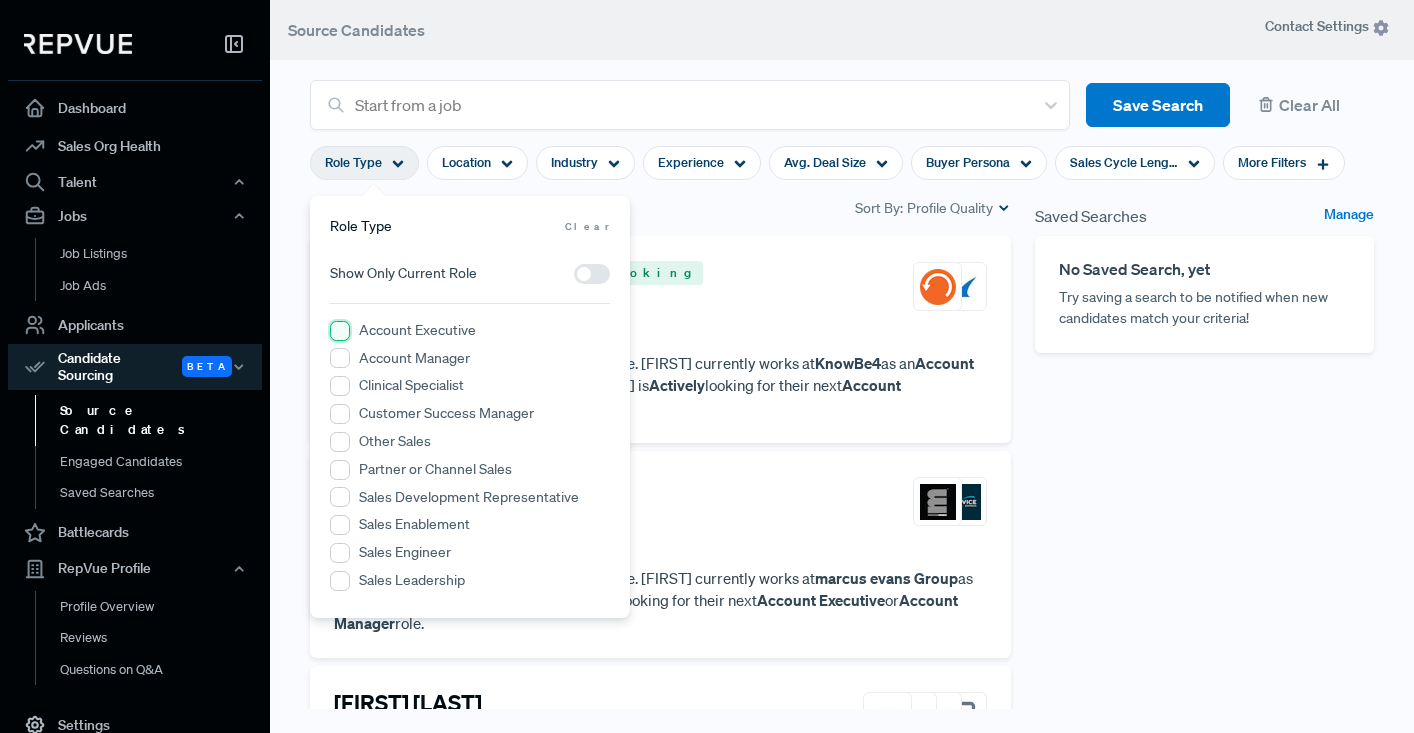 click on "Account Executive" at bounding box center (340, 331) 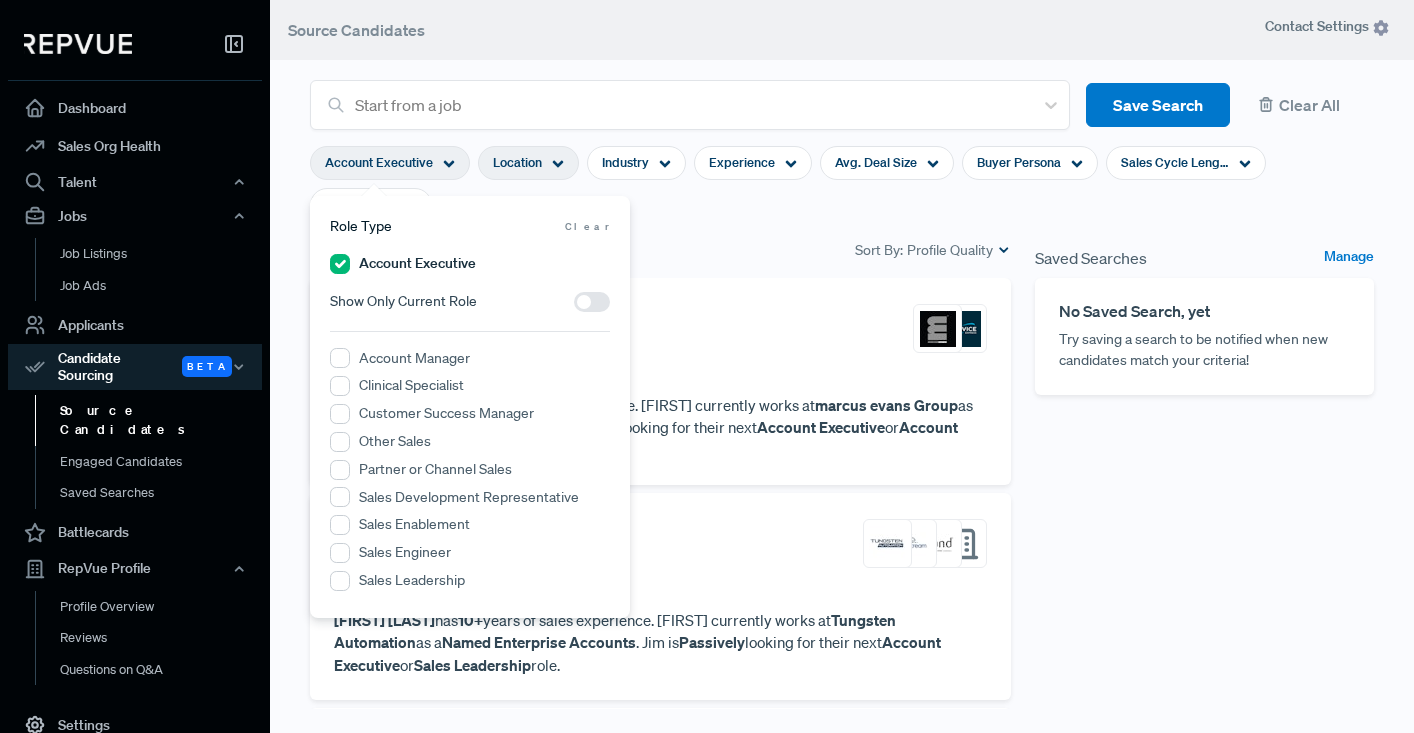 click on "Location" at bounding box center [517, 162] 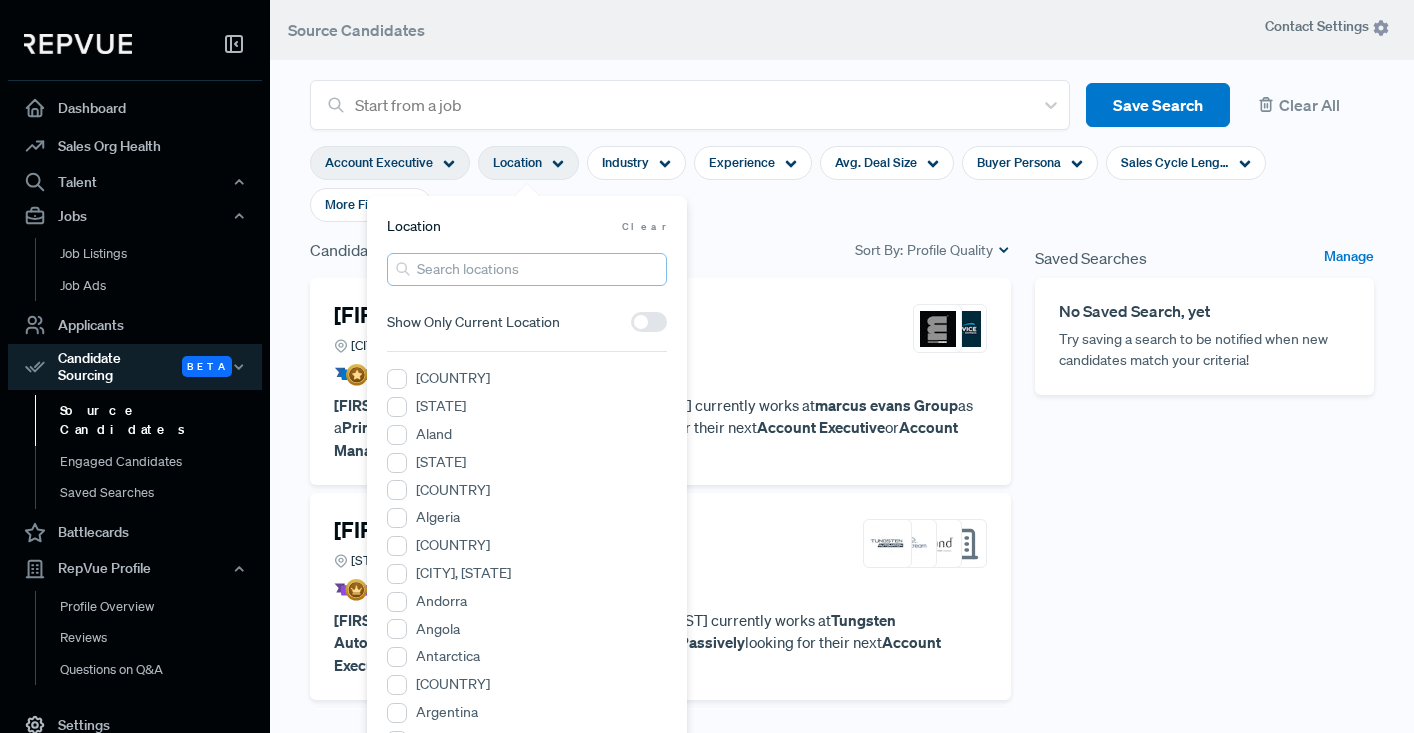 click at bounding box center (527, 269) 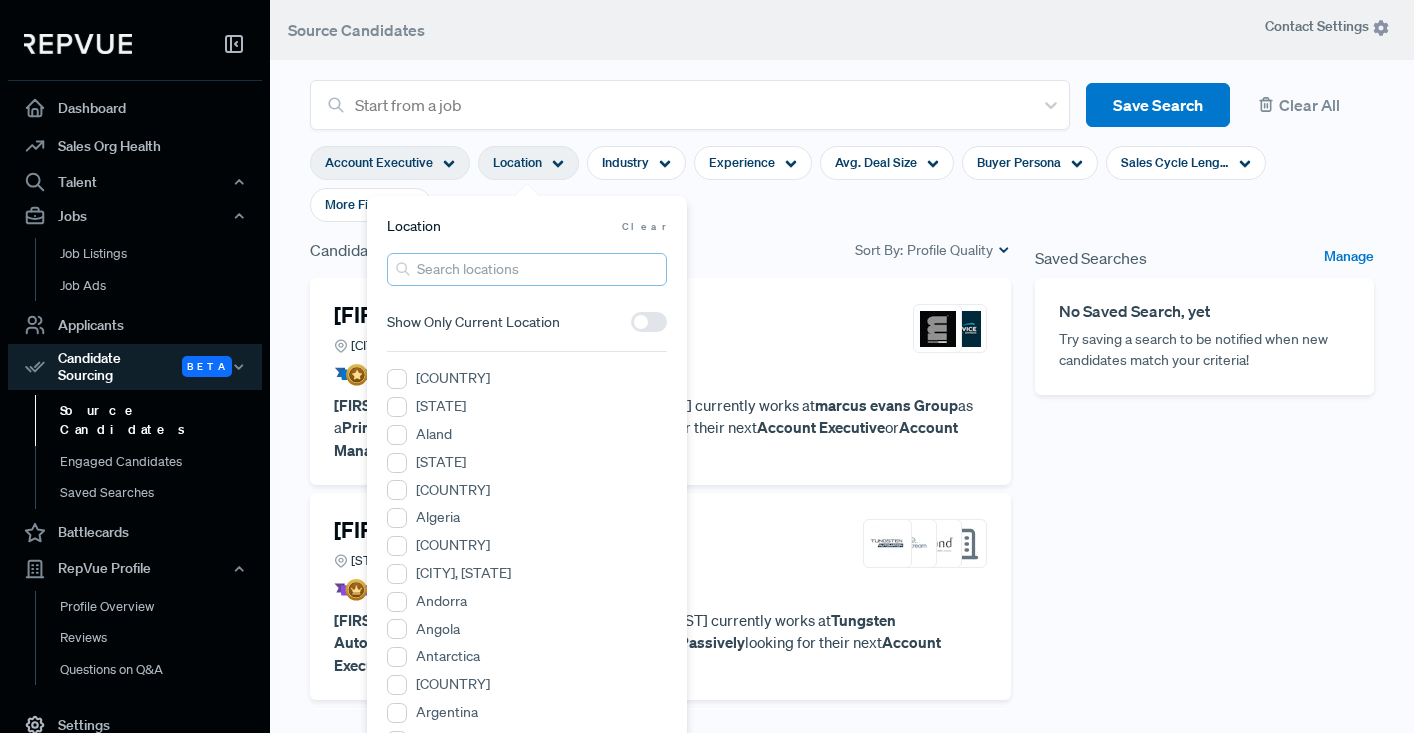 type on "[CITY]" 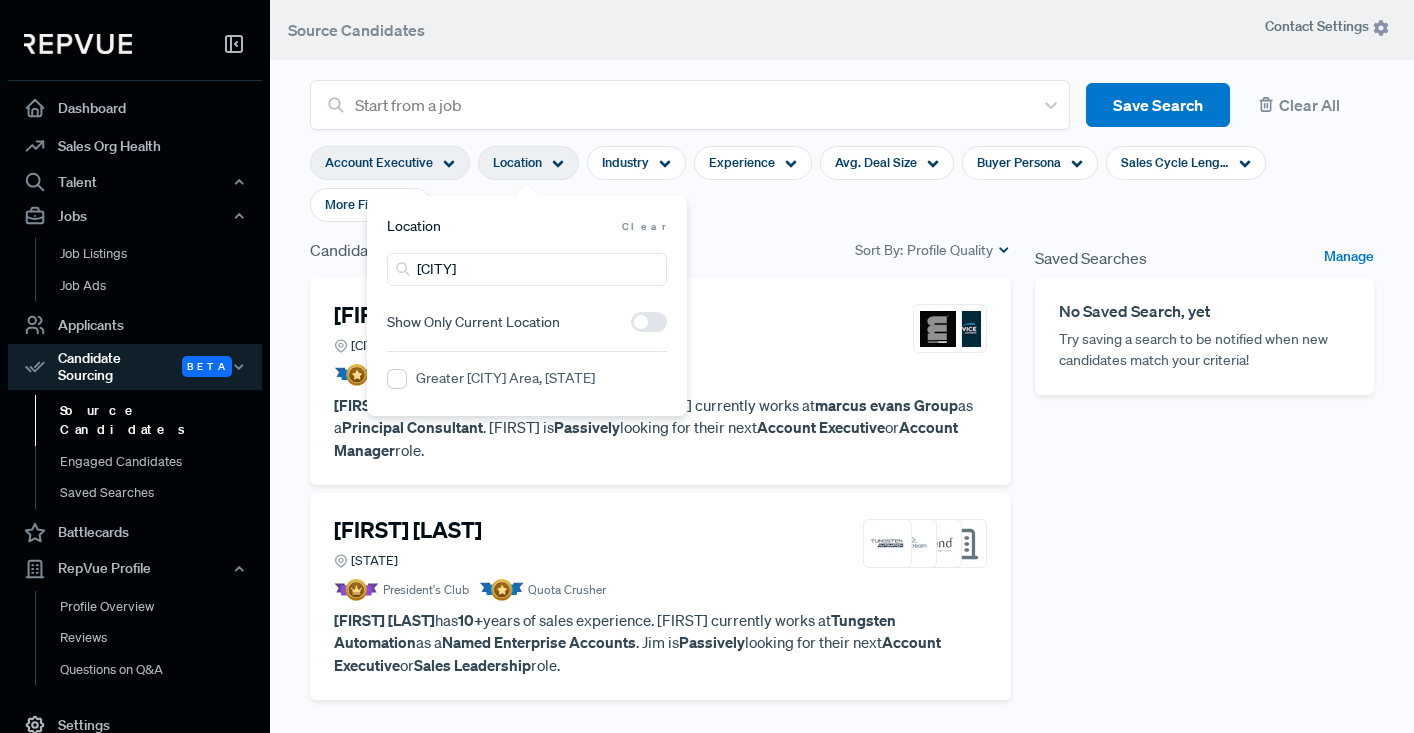 click on "Greater [CITY] Area, [STATE]" at bounding box center (505, 378) 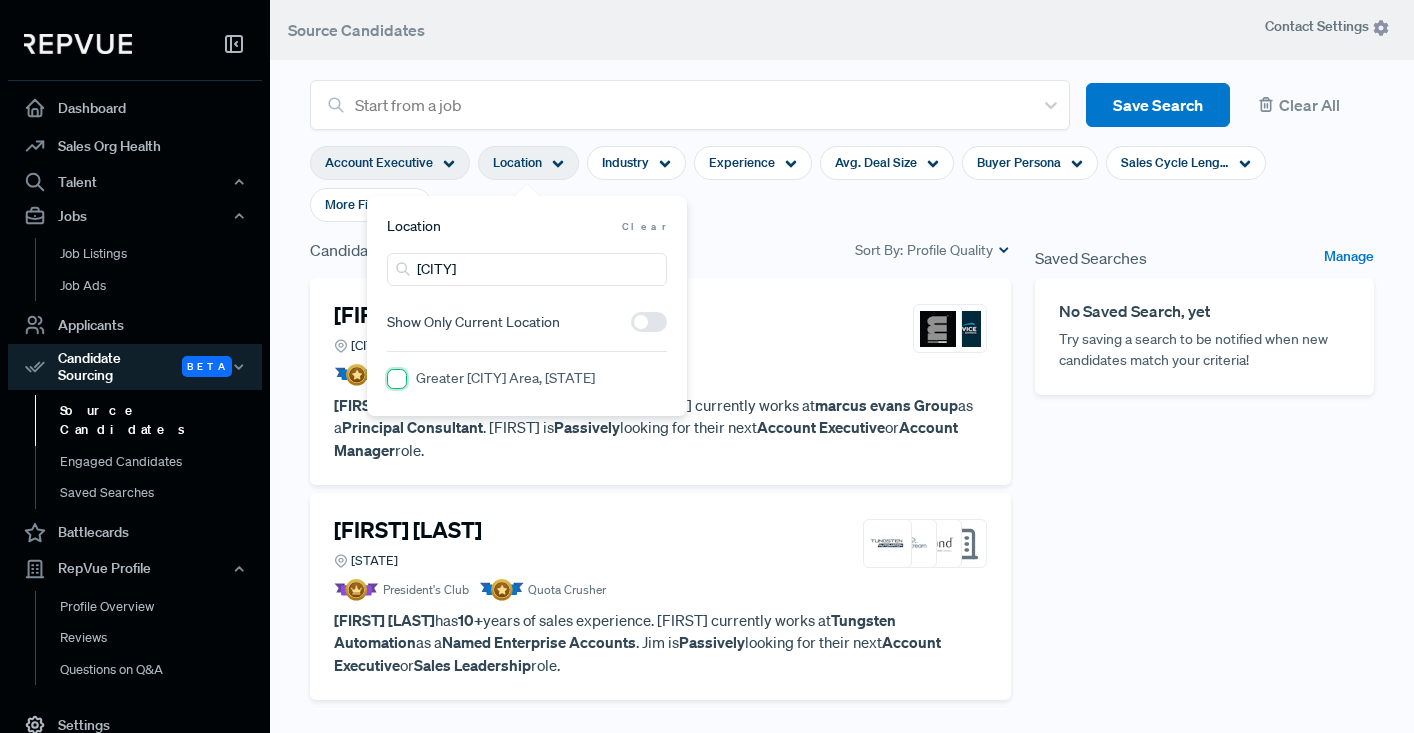 click on "Greater [CITY] Area, [STATE]" at bounding box center (397, 379) 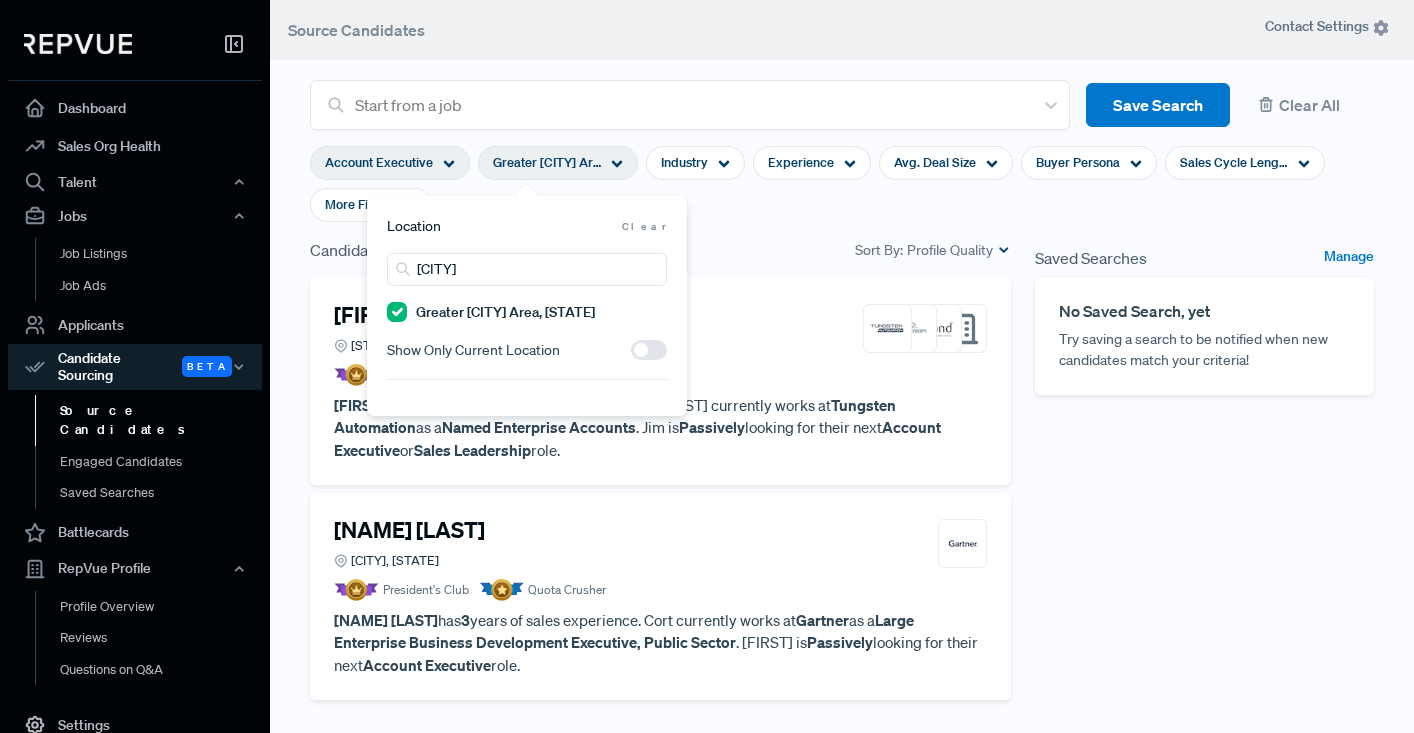 click on "Account Executive     Greater [CITY] Area, [STATE]     Industry     Experience     Avg. Deal Size     Buyer Persona     Sales Cycle Length     More Filters" at bounding box center [842, 184] 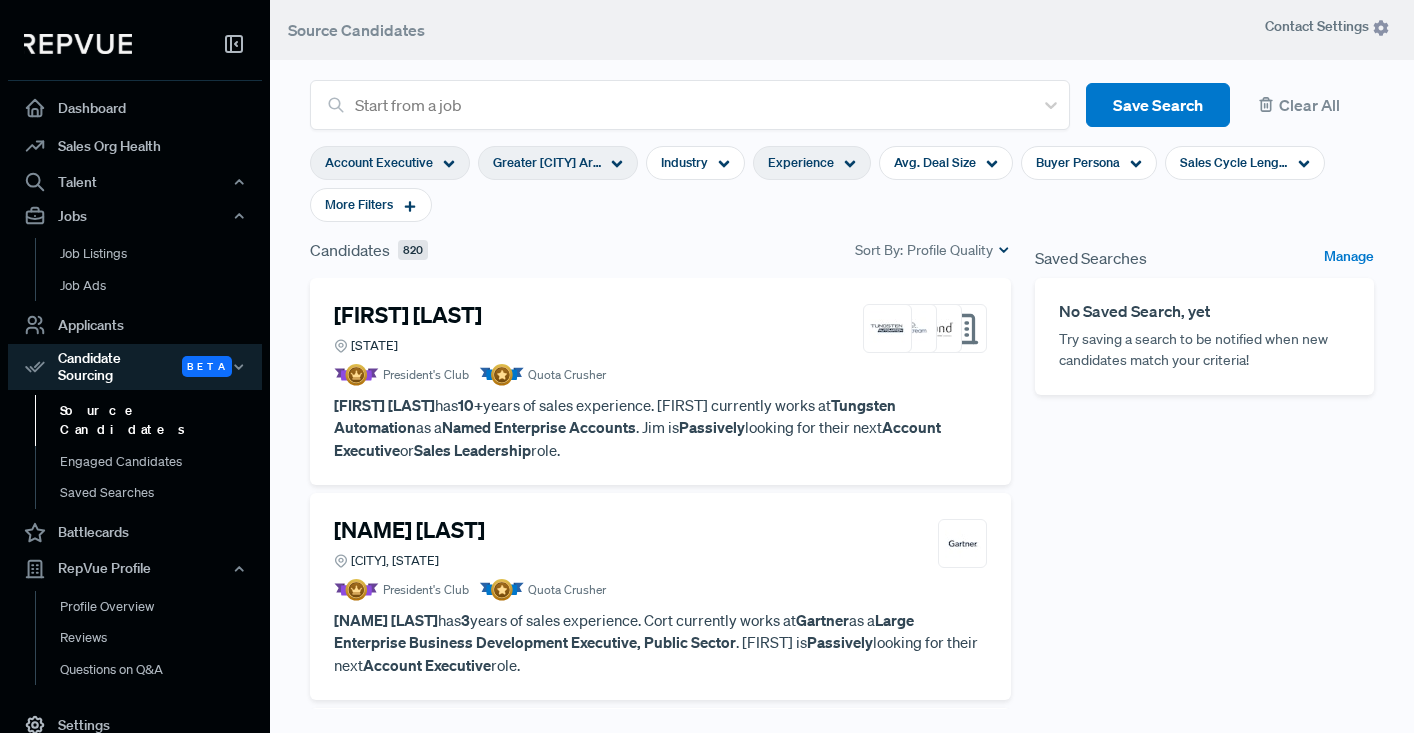 click 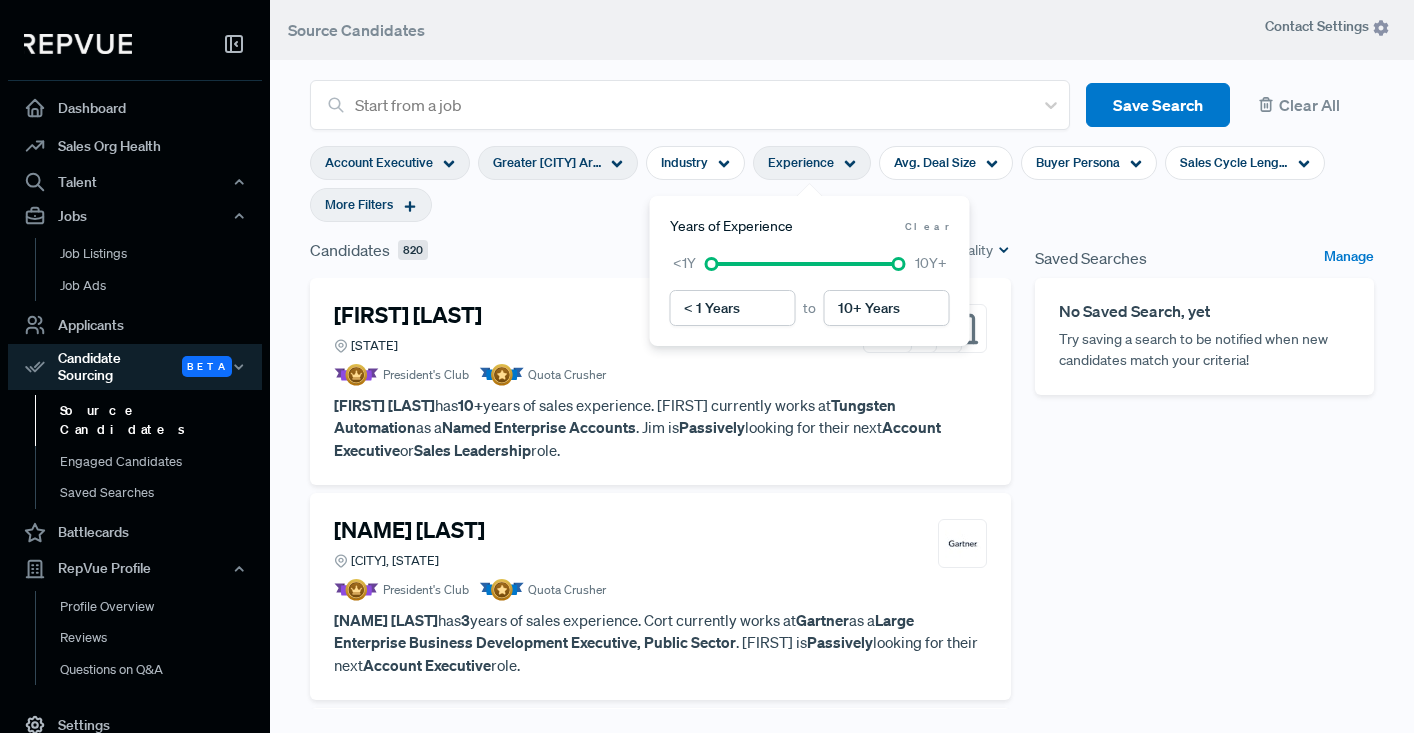 click 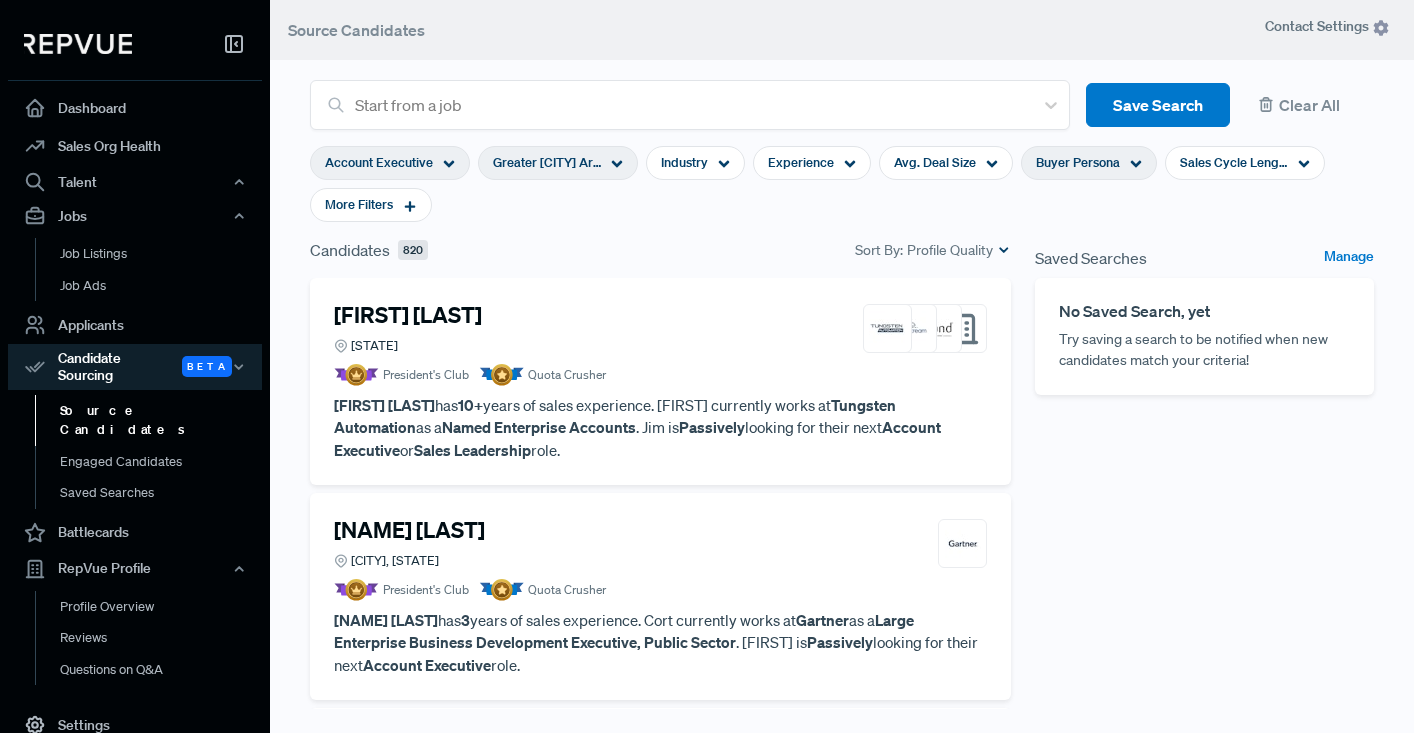 click 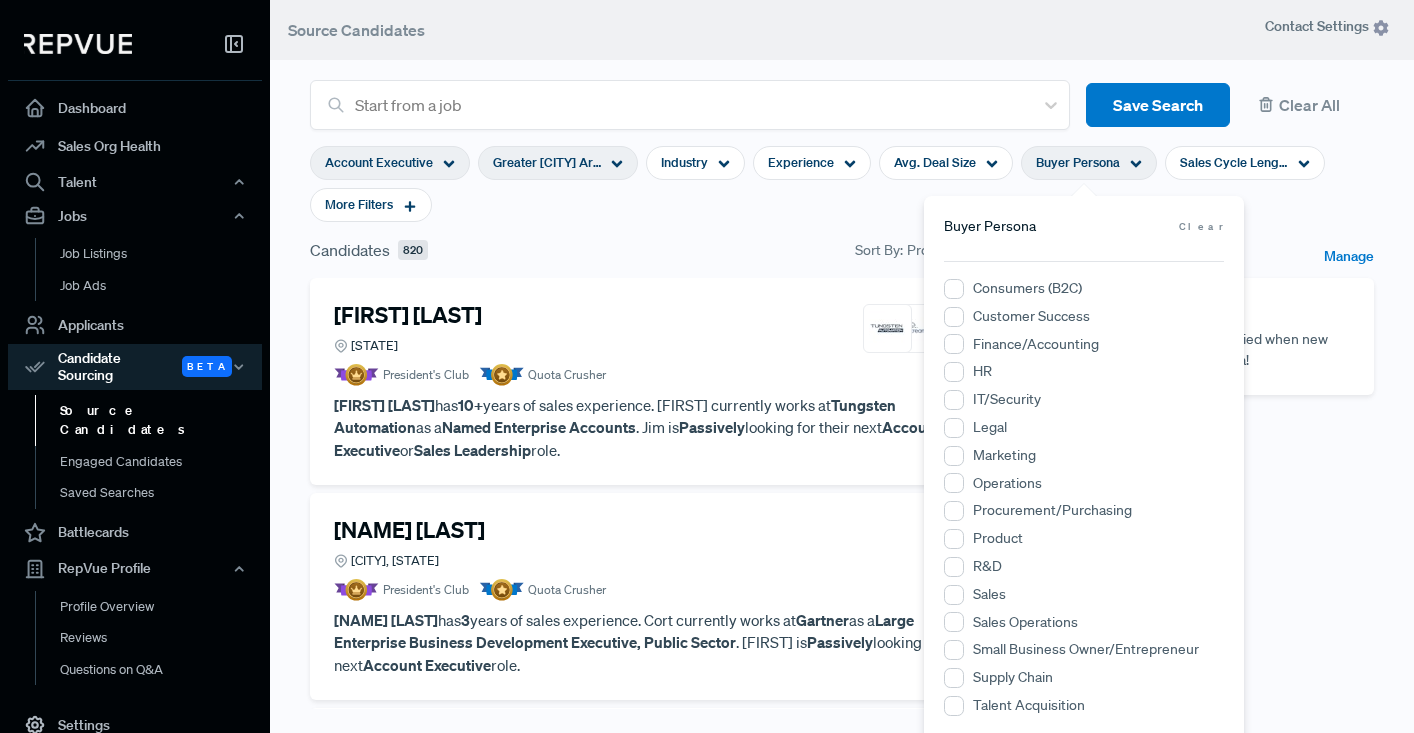 click on "Account Executive     Greater [CITY] Area, [STATE]     Industry     Experience     Avg. Deal Size     Buyer Persona     Sales Cycle Length     More Filters" at bounding box center (842, 184) 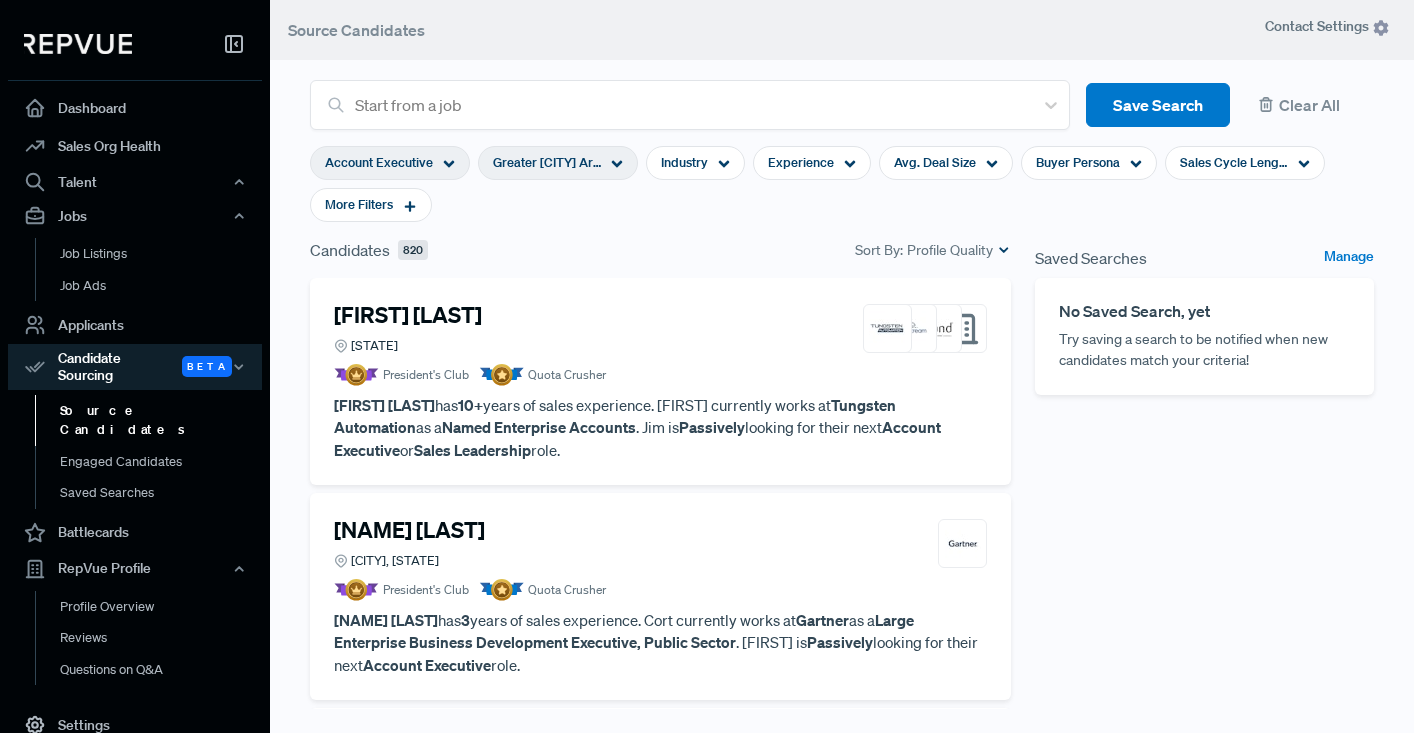 click on "[FIRST] [LAST] has 10+ years of sales experience. [FIRST] currently works at Tungsten Automation as a Named Enterprise Accounts . [FIRST] is Passively looking for their next Account Executive or Sales Leadership role." at bounding box center [660, 428] 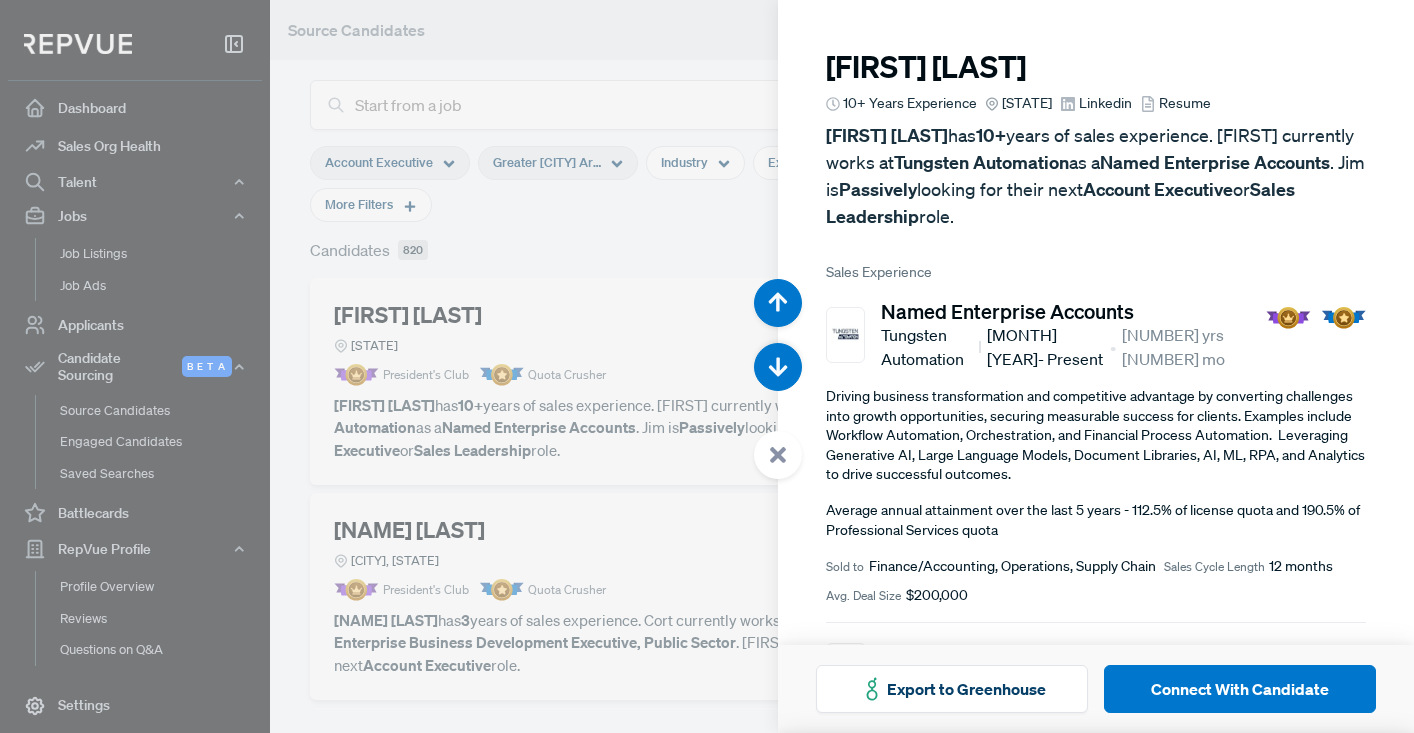scroll, scrollTop: 2, scrollLeft: 0, axis: vertical 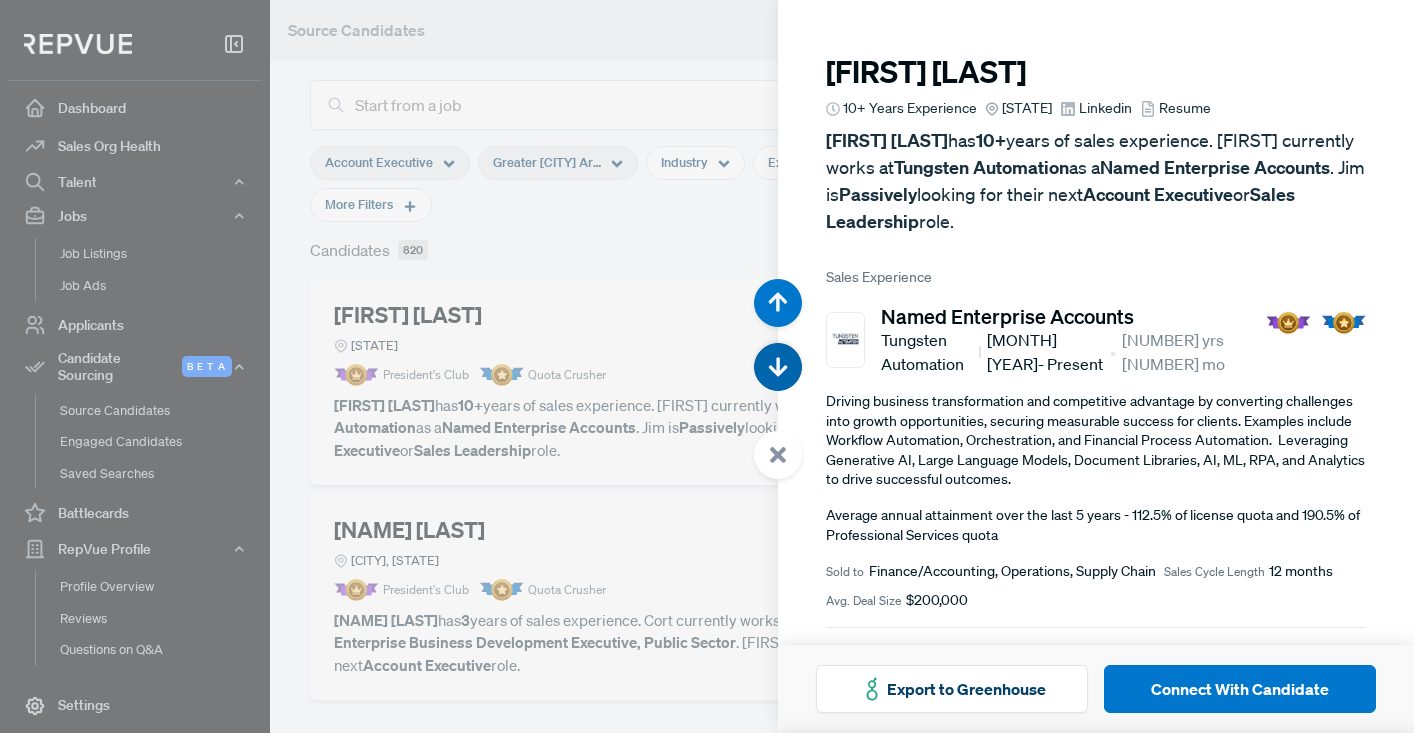 click 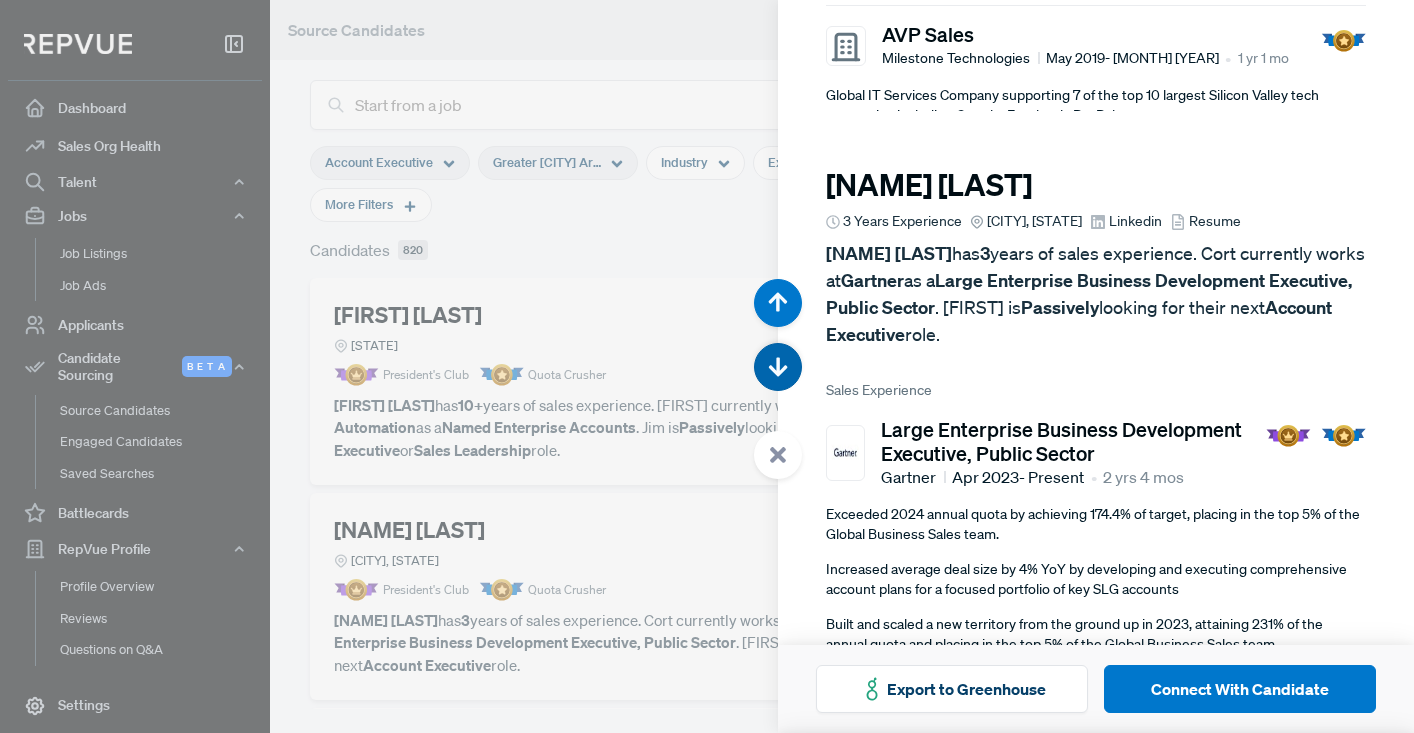 scroll, scrollTop: 733, scrollLeft: 0, axis: vertical 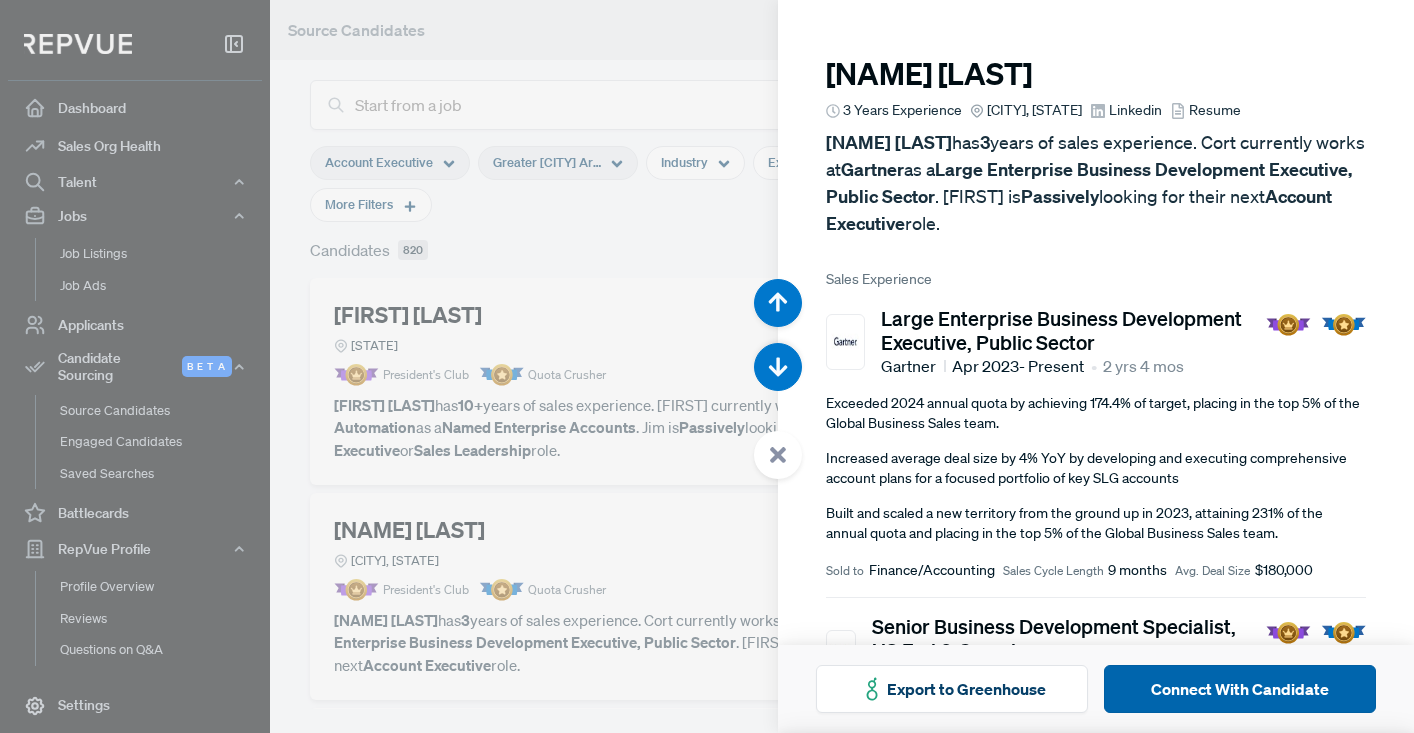 click on "Connect With Candidate" at bounding box center [1240, 689] 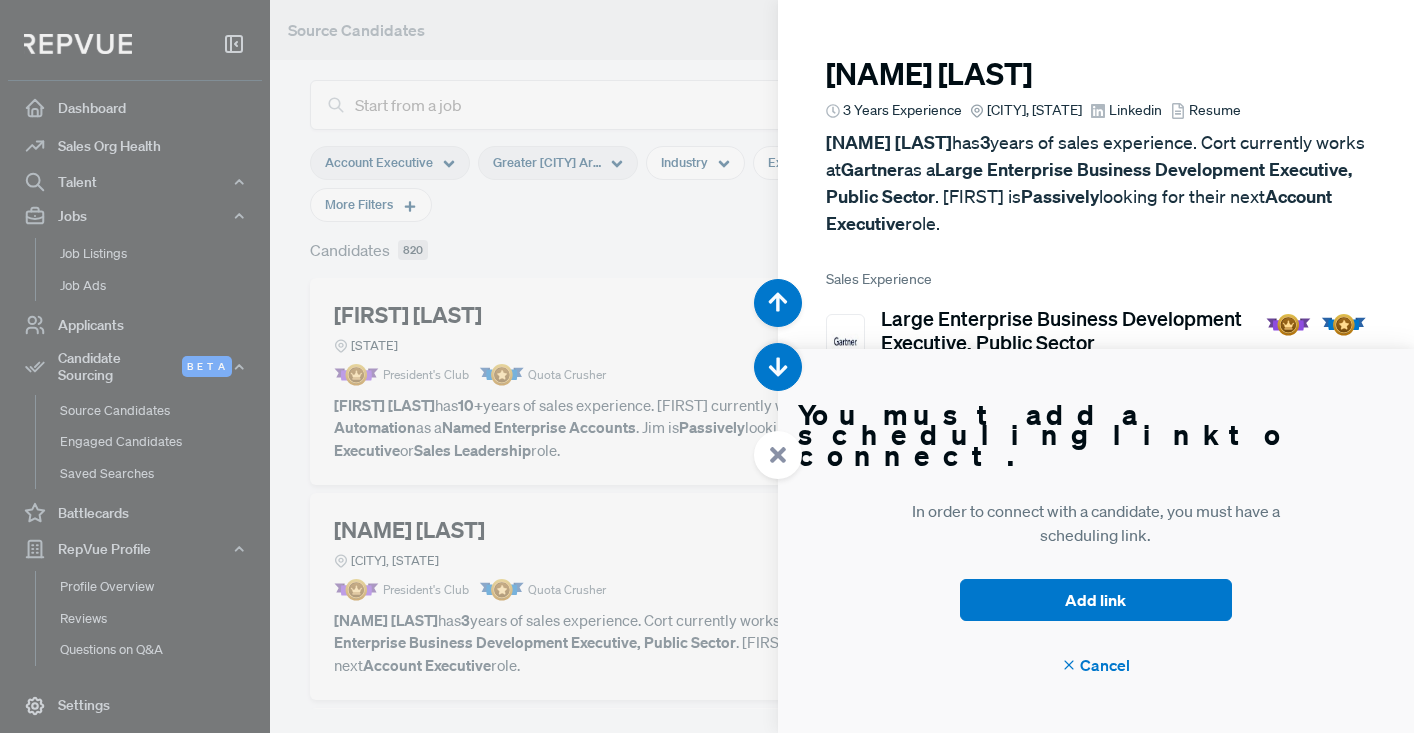 click at bounding box center [707, 366] 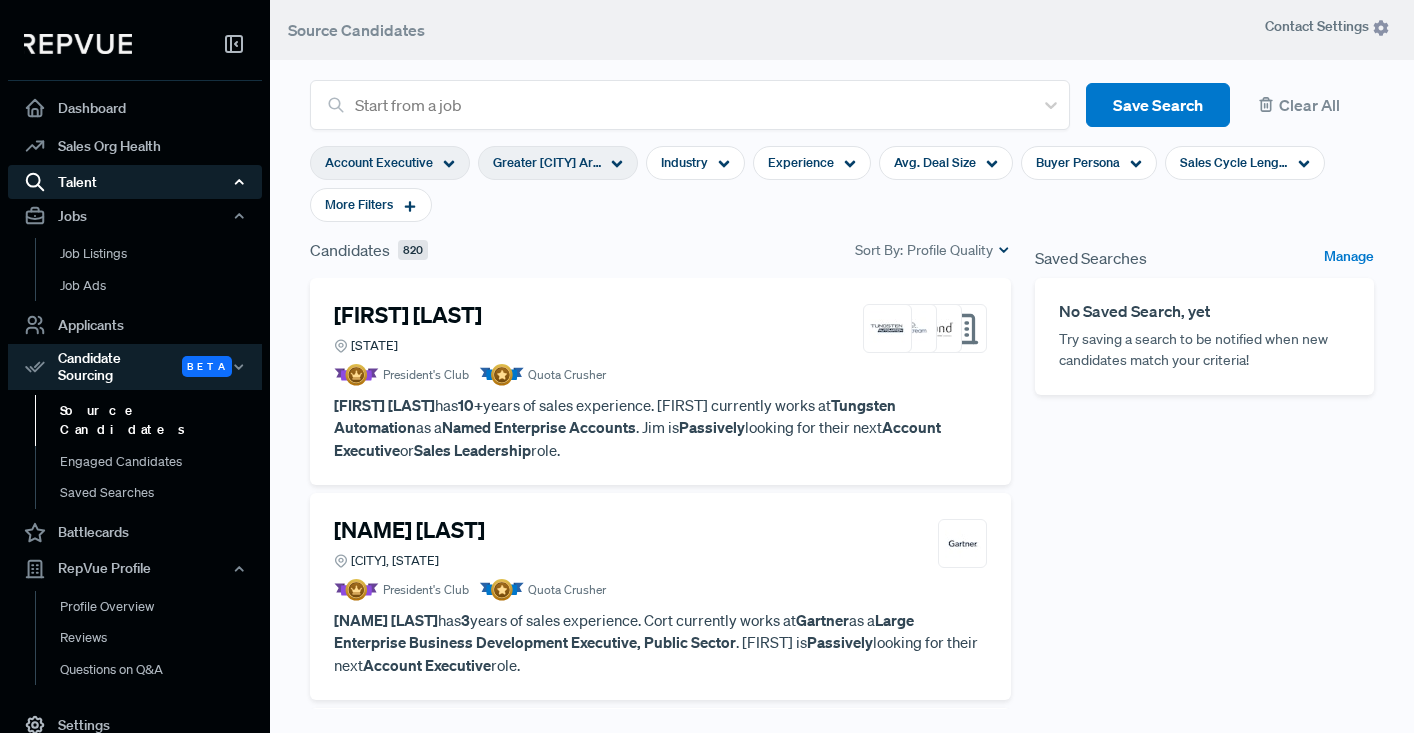 click on "Talent" at bounding box center (135, 182) 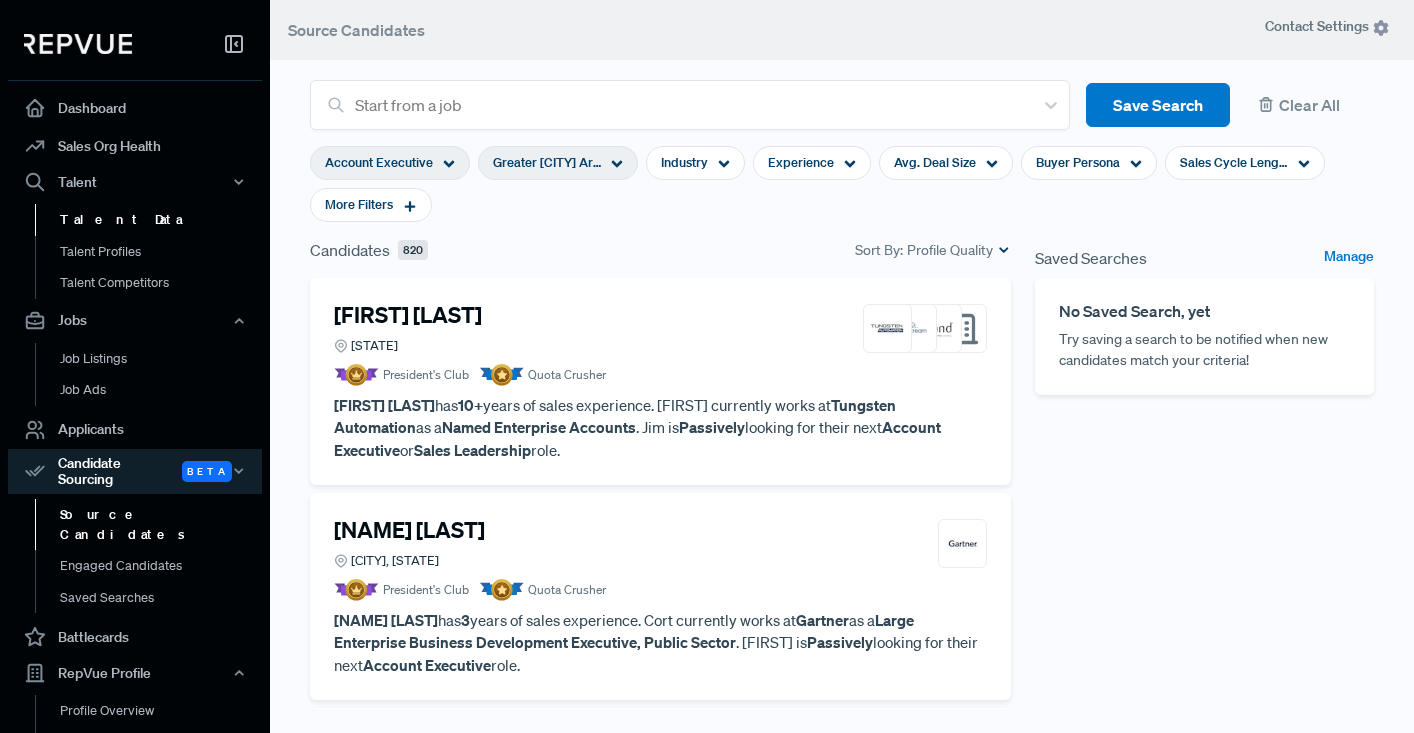 click on "Talent Data" at bounding box center (162, 220) 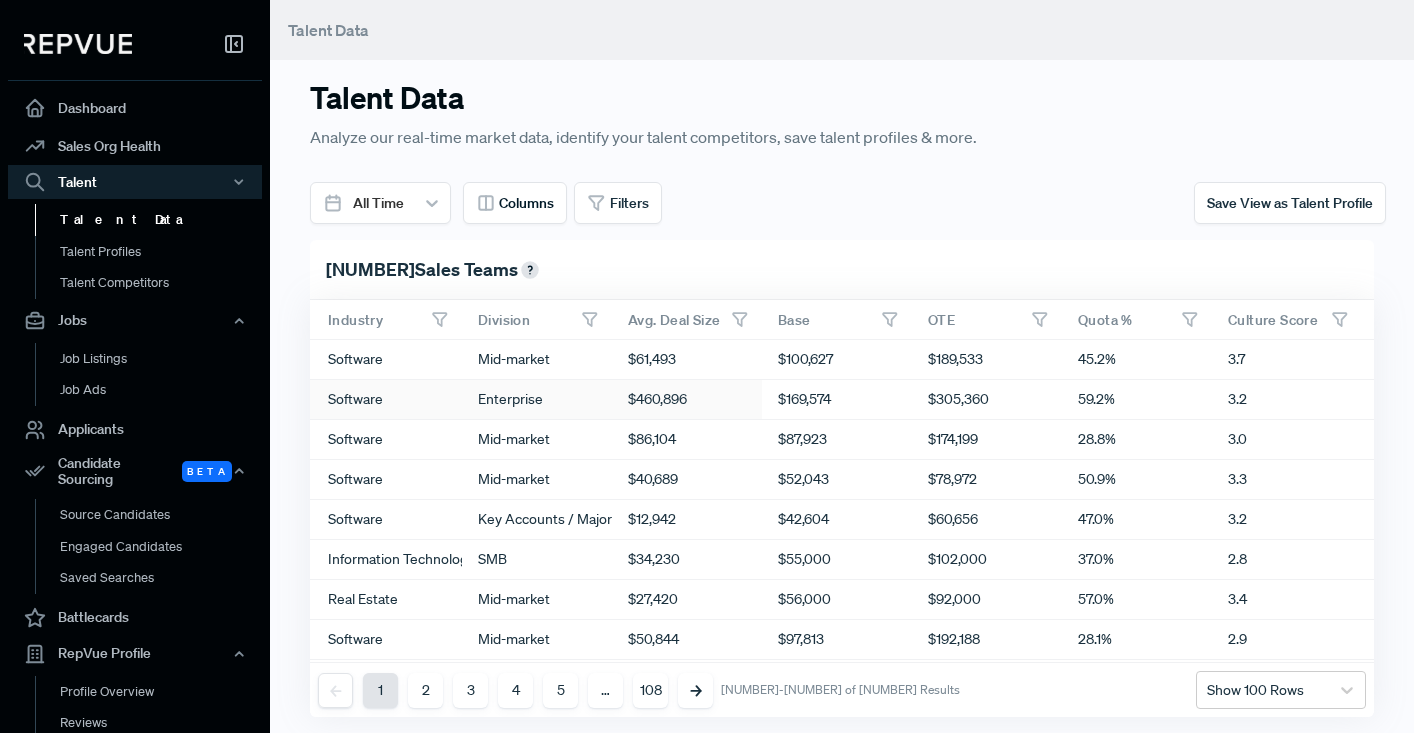 scroll, scrollTop: 0, scrollLeft: 950, axis: horizontal 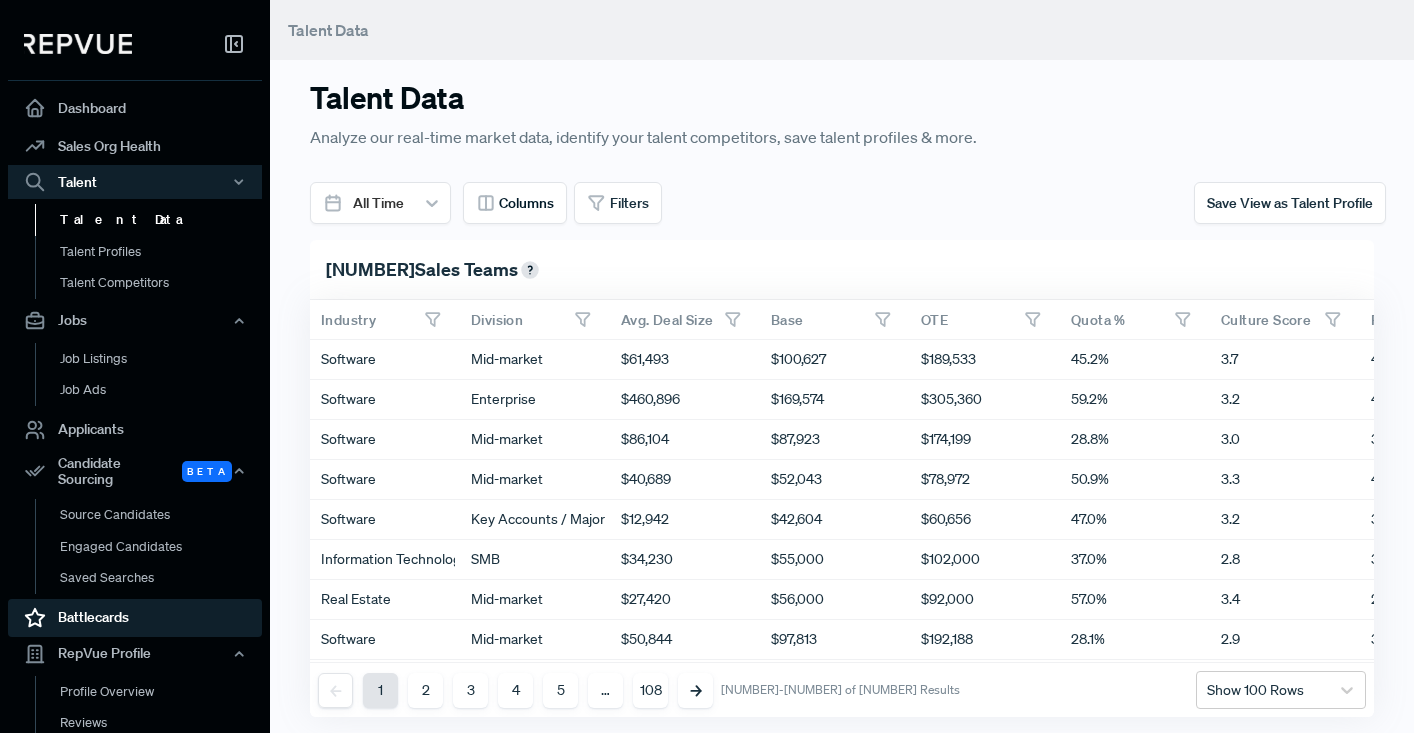 click on "Battlecards" at bounding box center [135, 618] 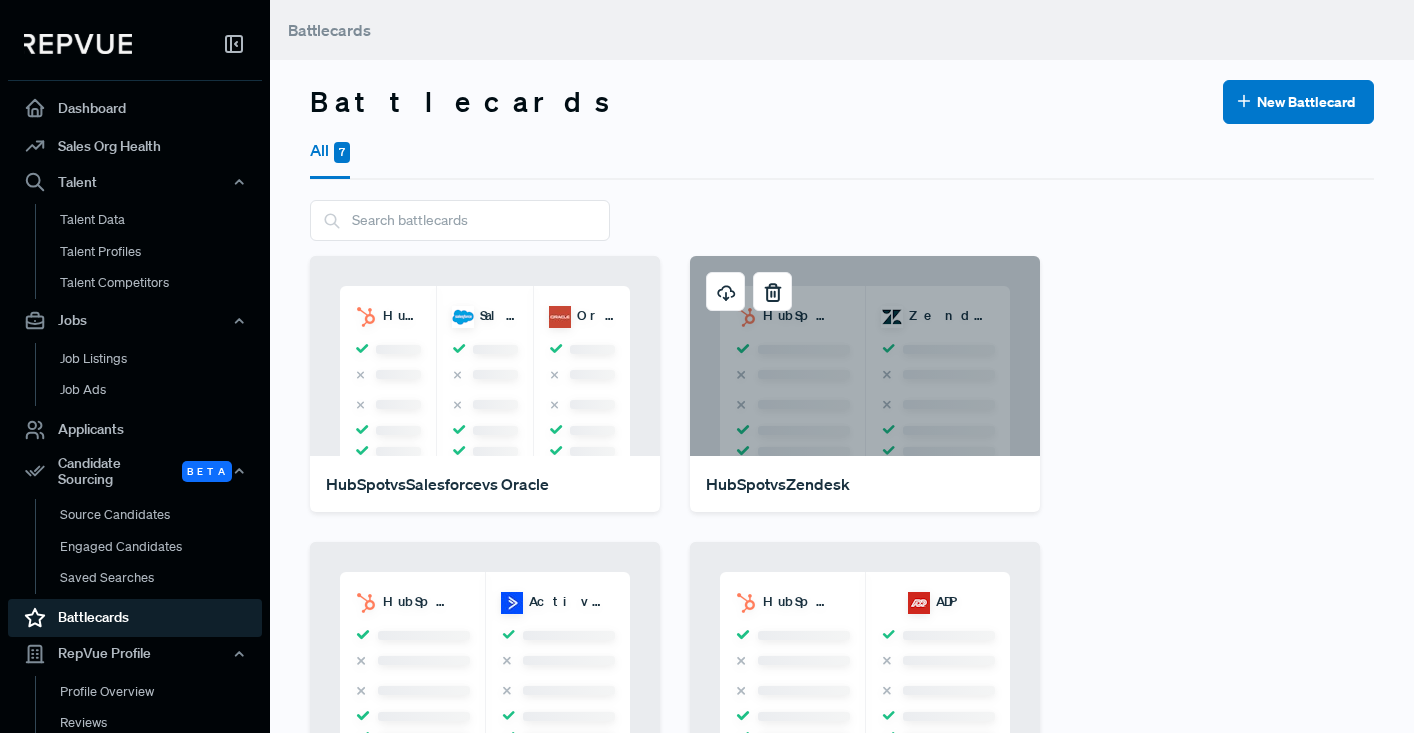 click on "HubSpot Zendesk" at bounding box center [865, 356] 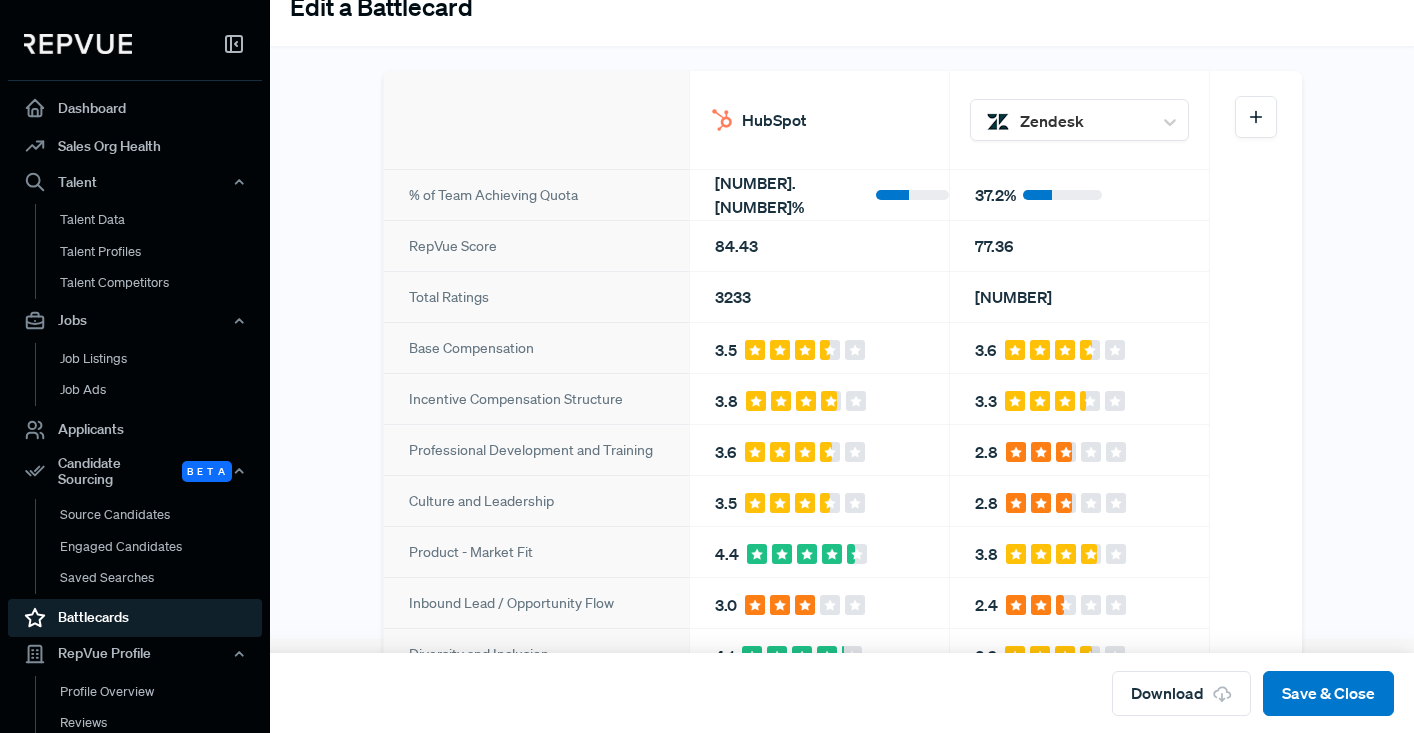 scroll, scrollTop: 100, scrollLeft: 0, axis: vertical 